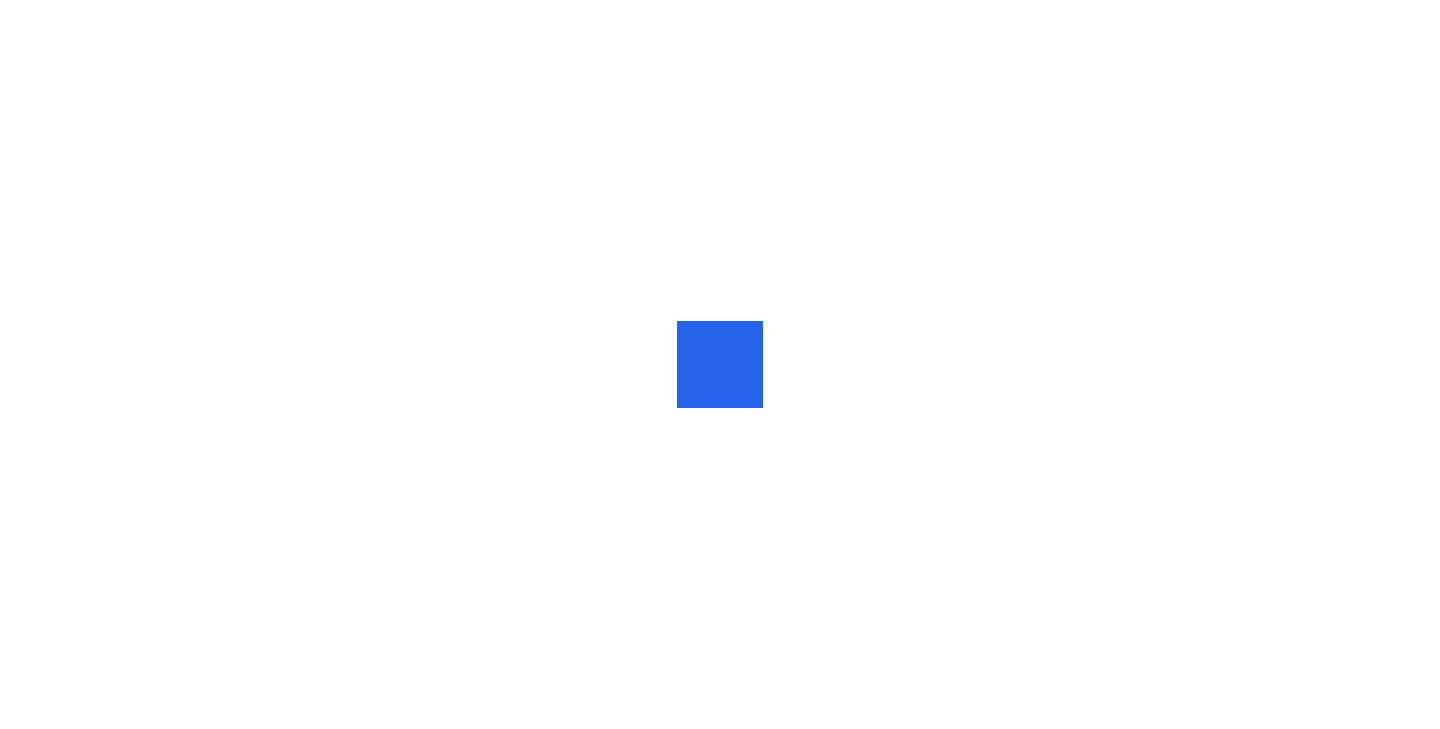 scroll, scrollTop: 0, scrollLeft: 0, axis: both 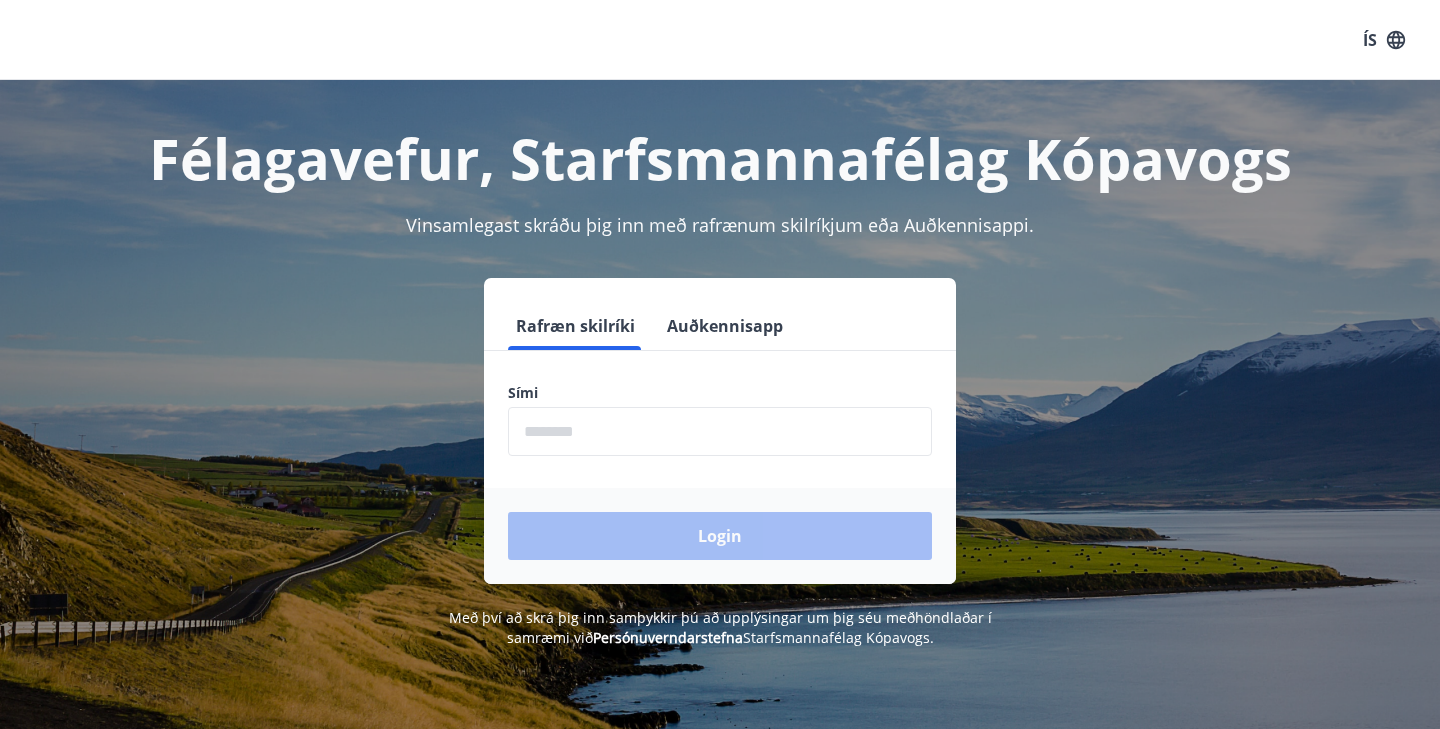 click at bounding box center (720, 431) 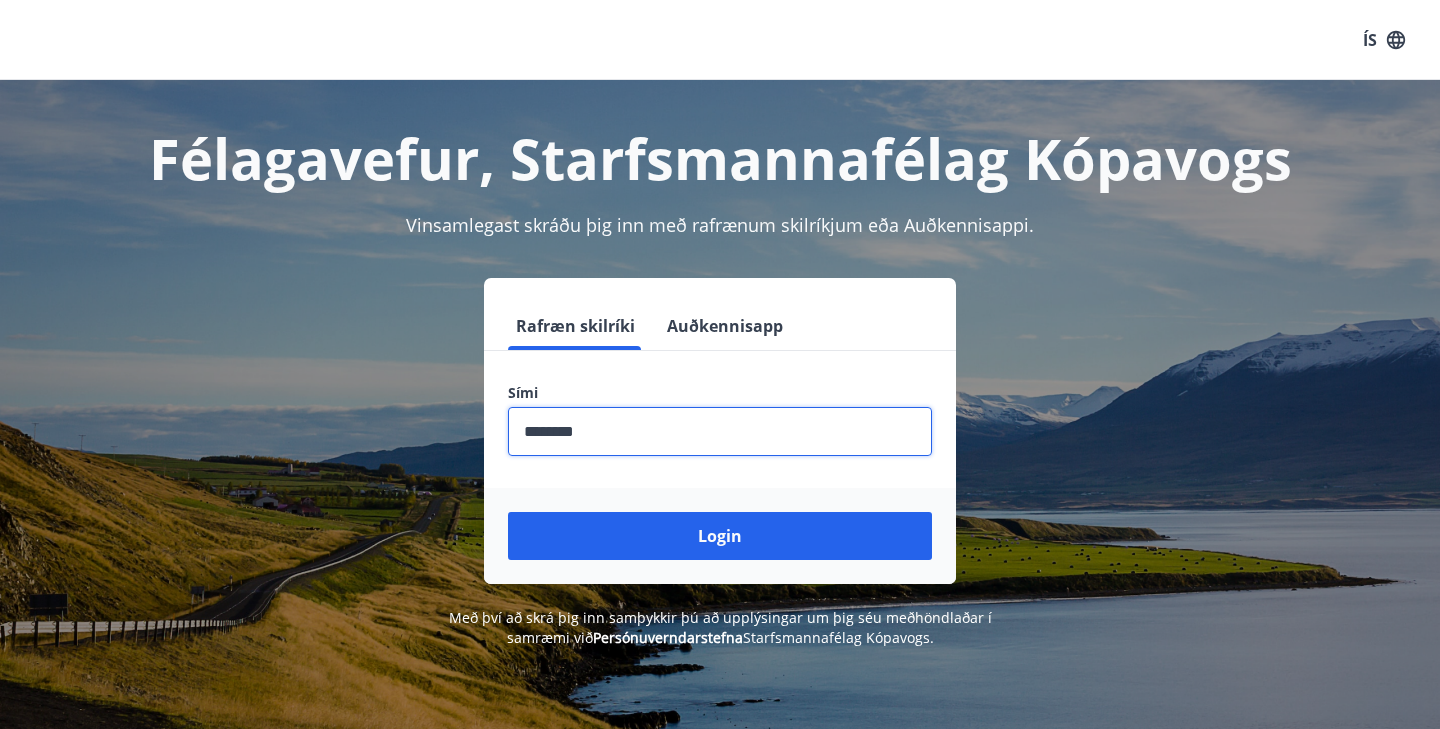 type on "********" 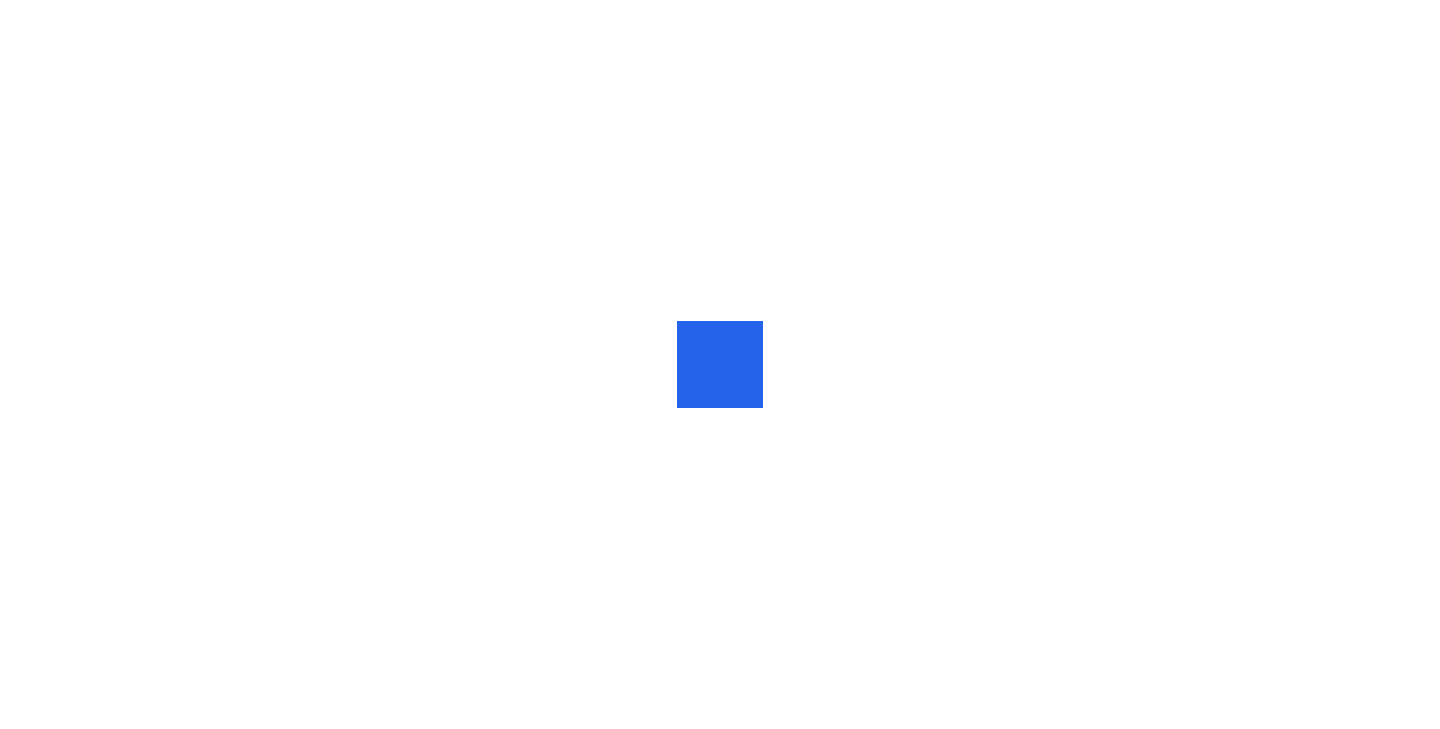 scroll, scrollTop: 0, scrollLeft: 0, axis: both 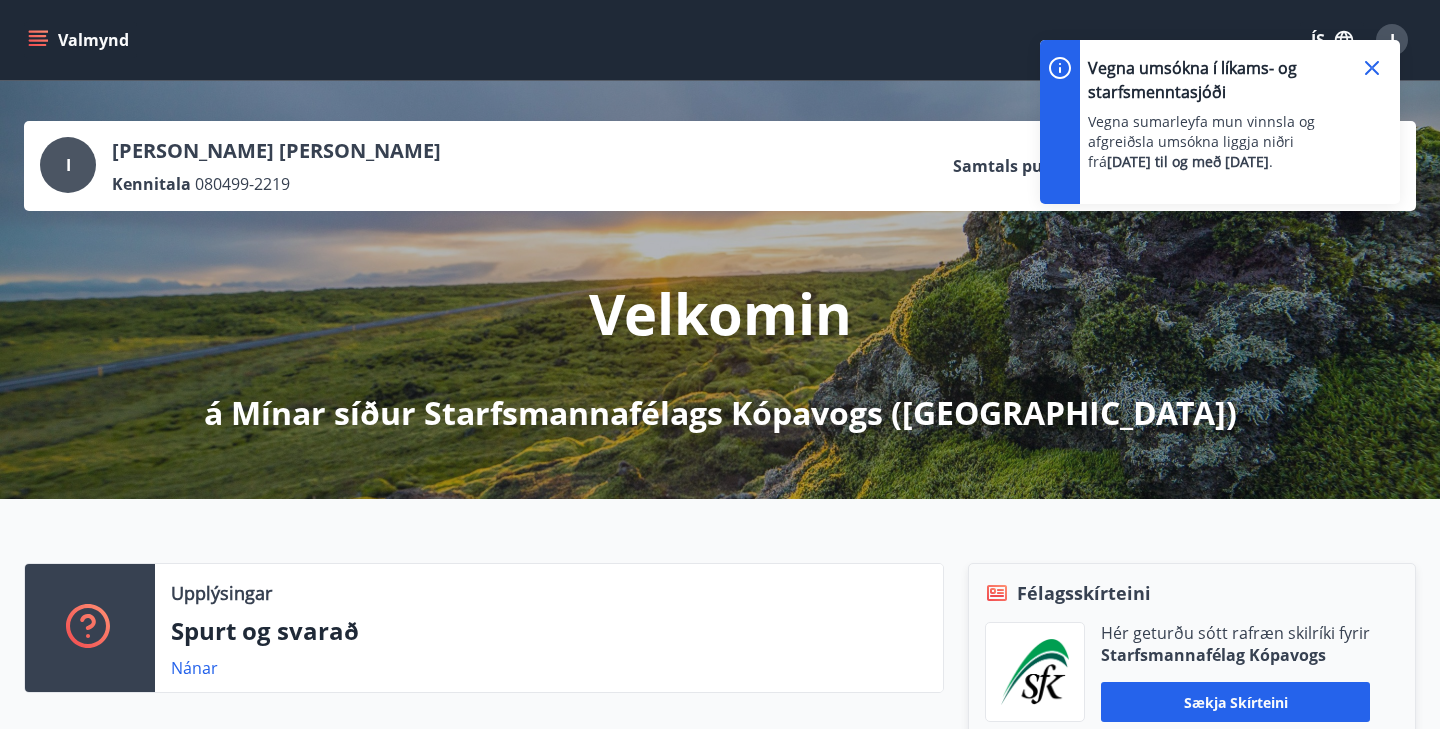 click 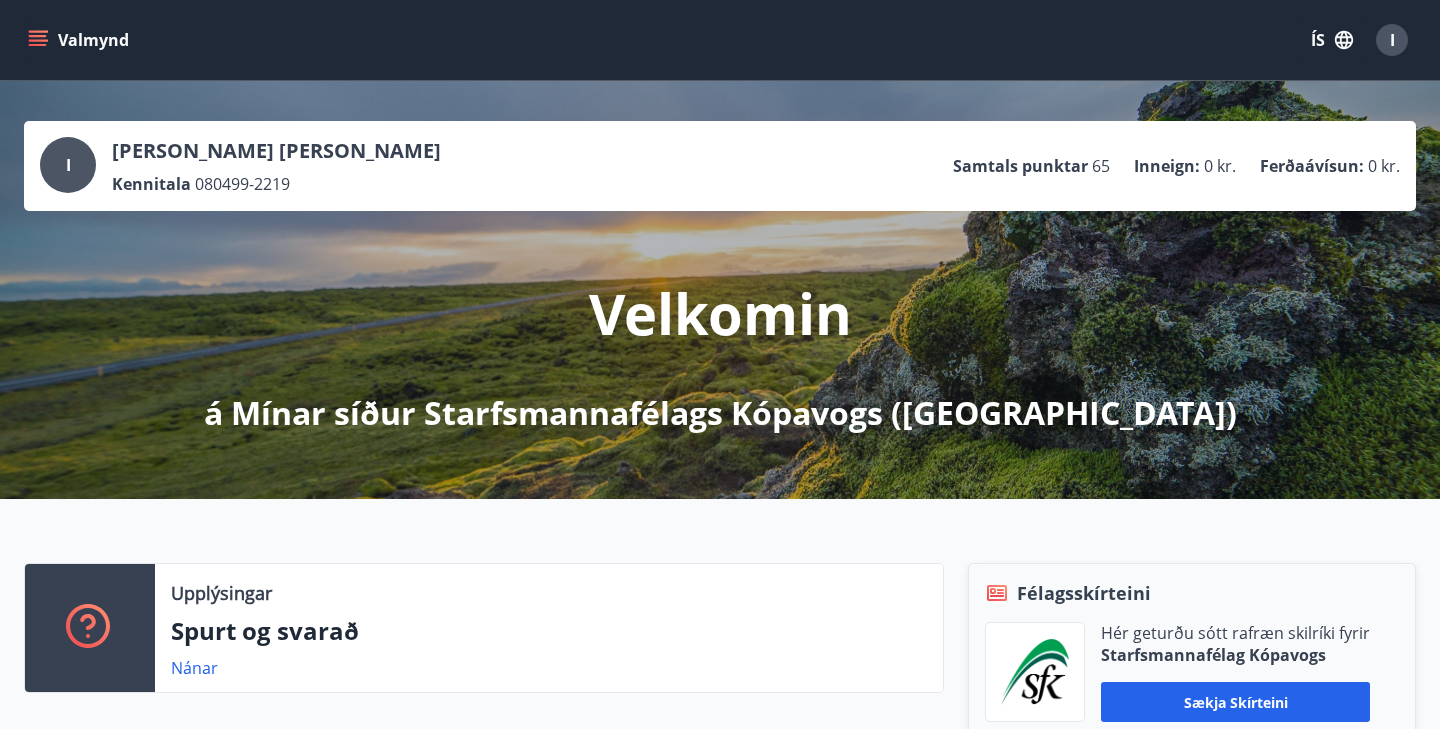 scroll, scrollTop: 0, scrollLeft: 0, axis: both 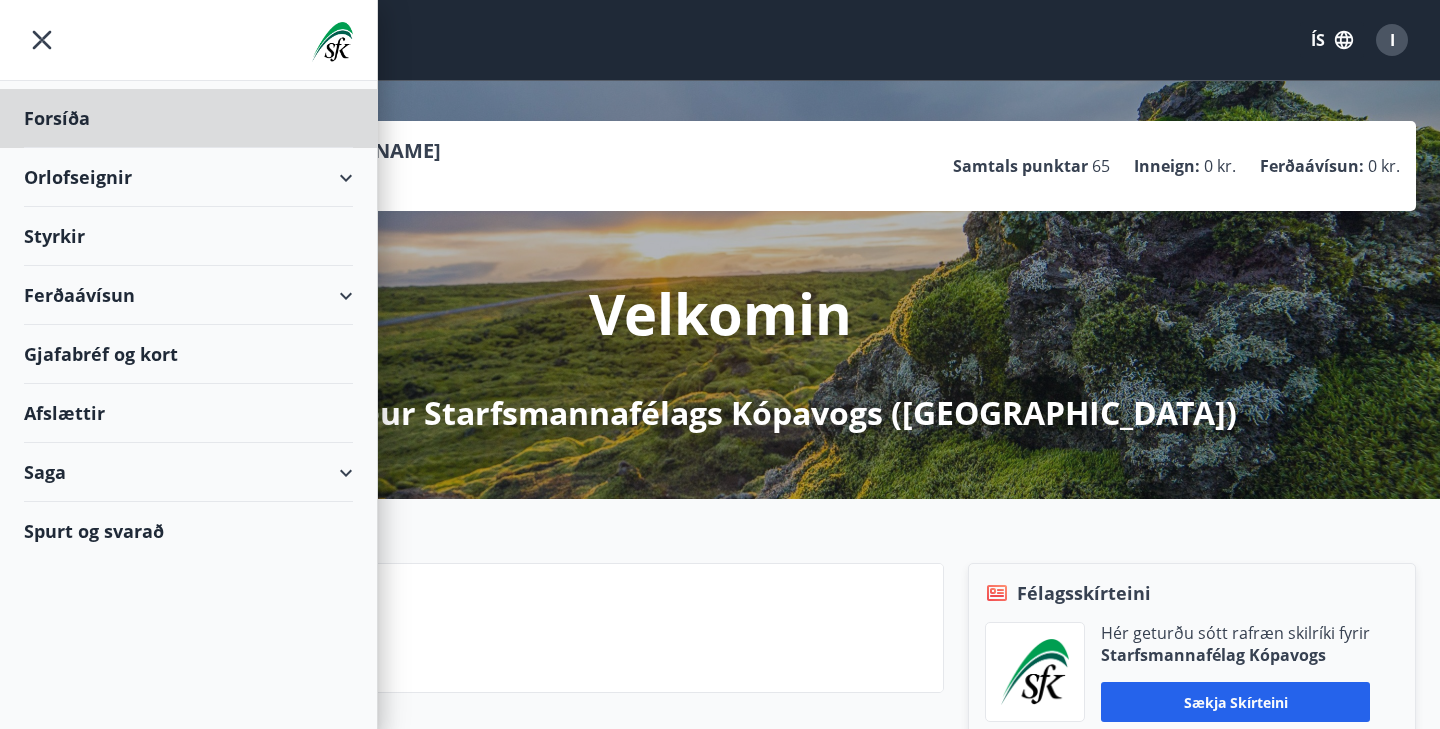 click on "Styrkir" at bounding box center [188, 118] 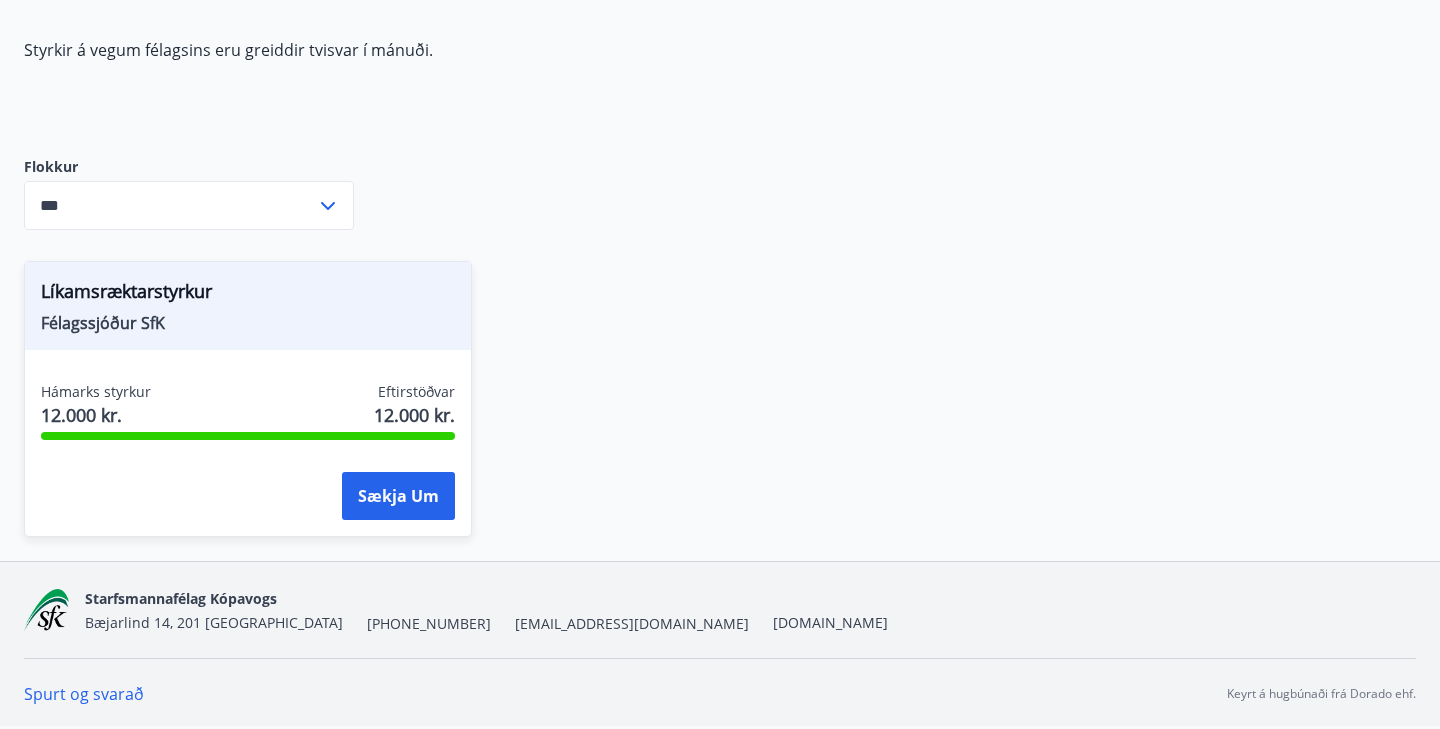 scroll, scrollTop: 191, scrollLeft: 0, axis: vertical 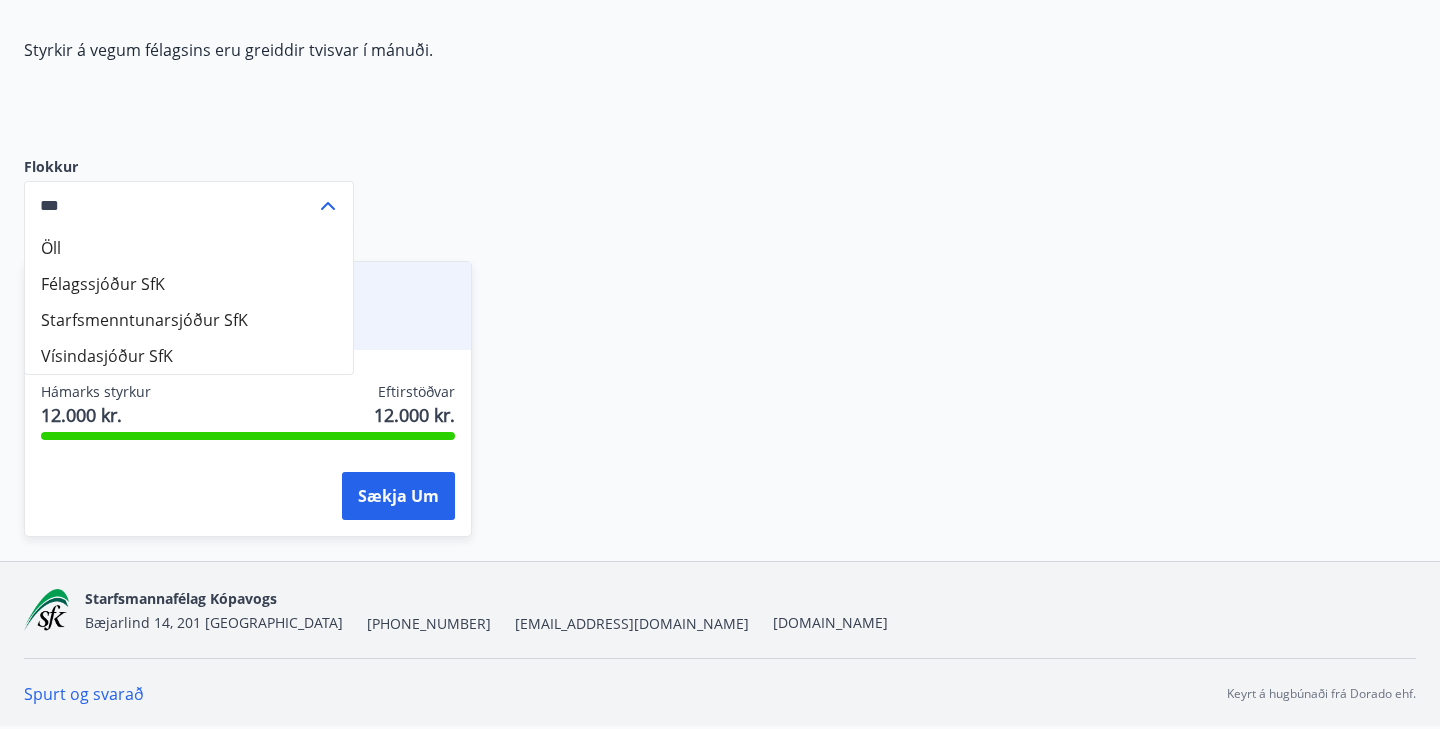 click on "Starfsmenntunarsjóður SfK" at bounding box center (189, 320) 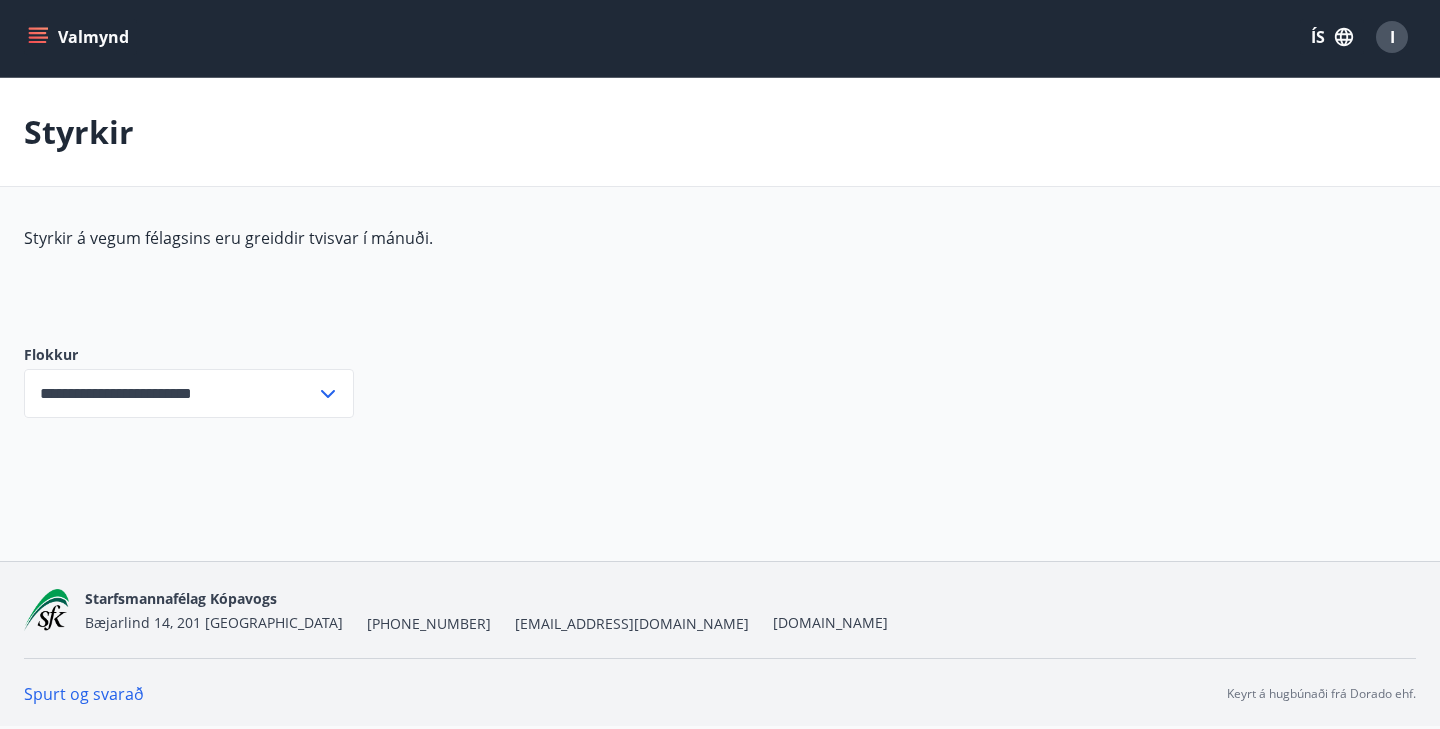 scroll, scrollTop: 3, scrollLeft: 0, axis: vertical 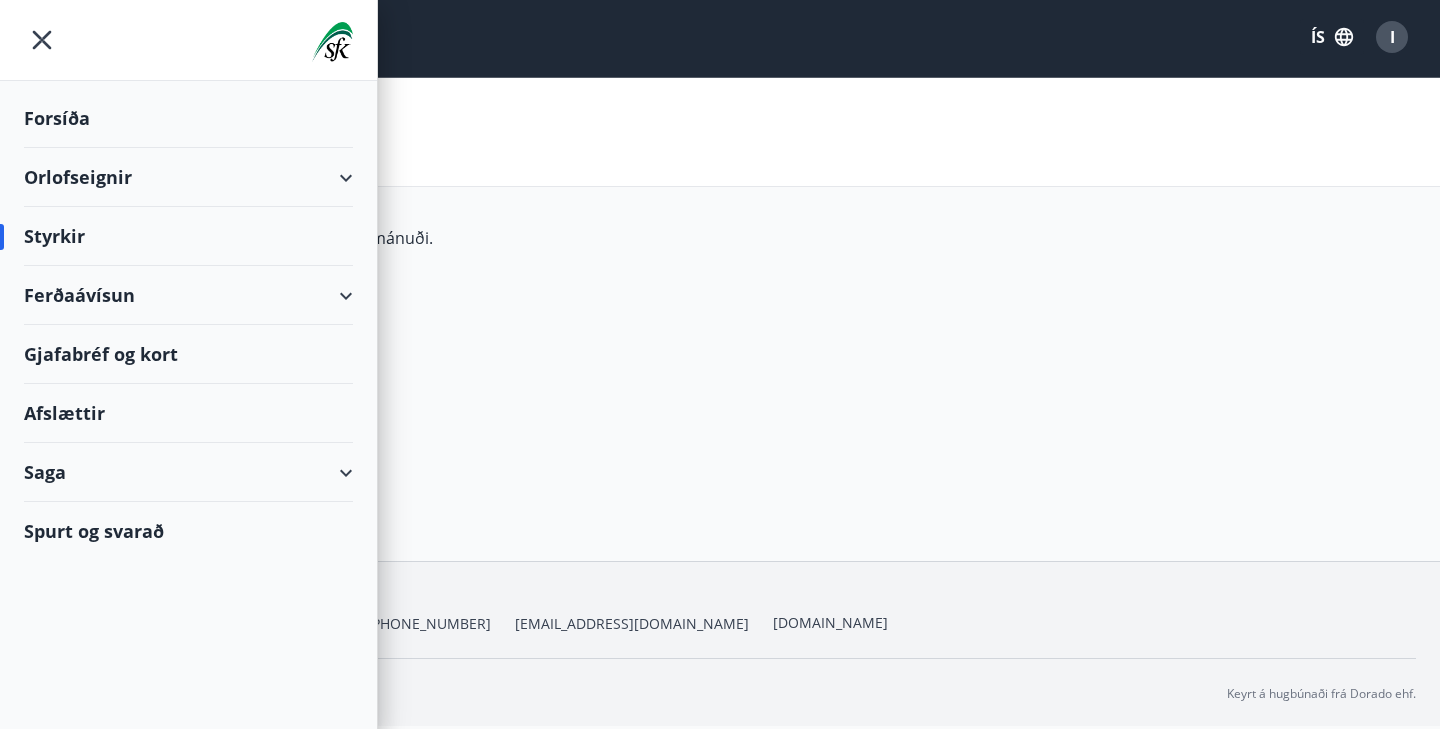 click on "Orlofseignir" at bounding box center (188, 177) 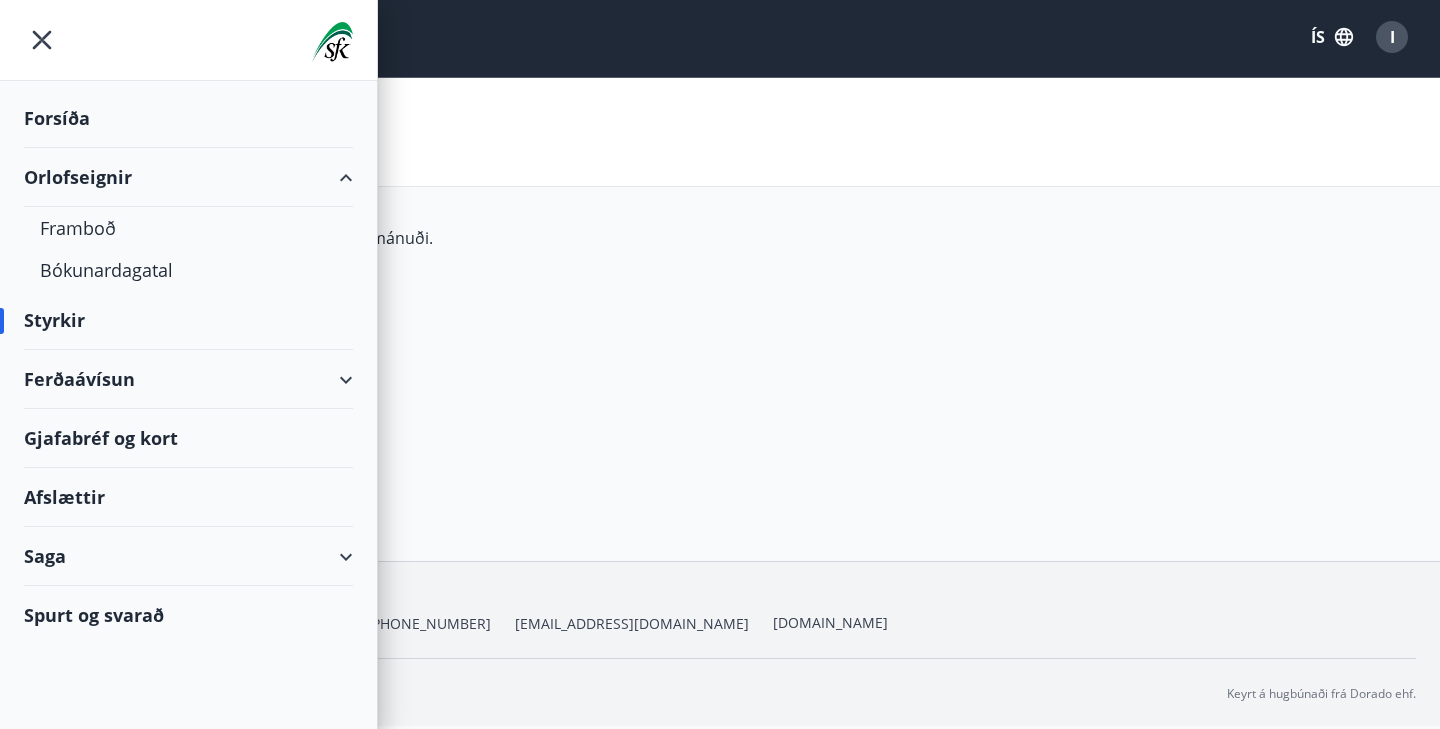 click on "Orlofseignir" at bounding box center [188, 177] 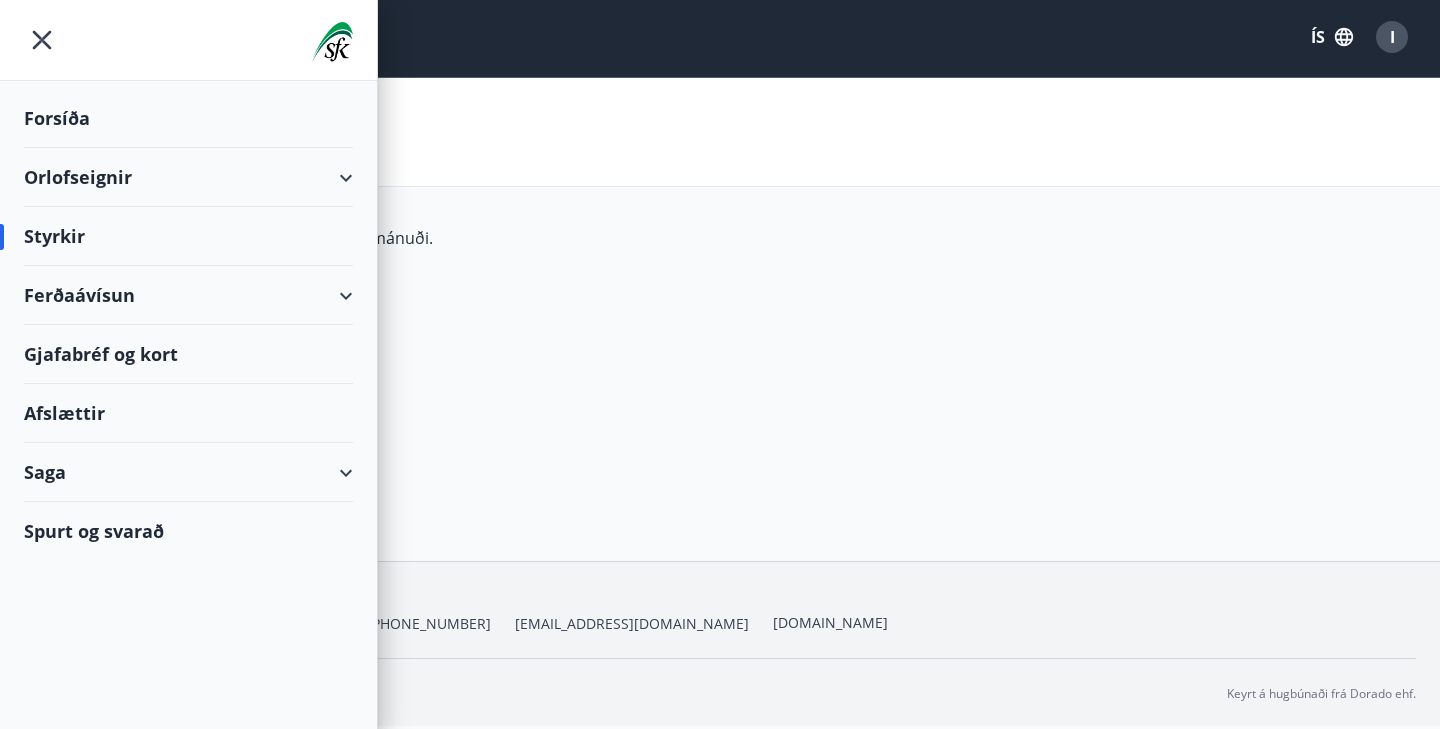click on "Orlofseignir" at bounding box center (188, 177) 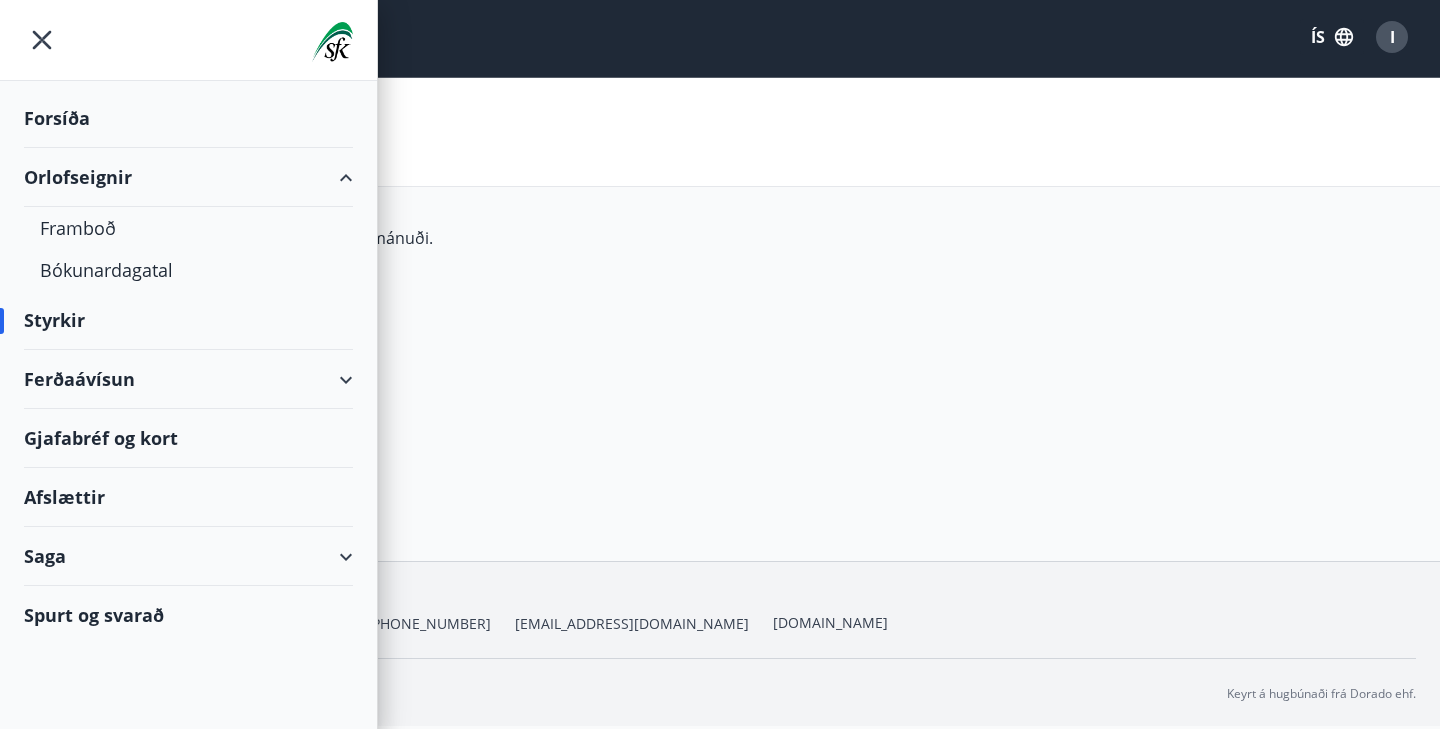click on "Forsíða Orlofseignir Framboð Bókunardagatal Styrkir Ferðaávísun Gjafabréf [PERSON_NAME] Afslættir Saga Spurt og svarað" at bounding box center (188, 362) 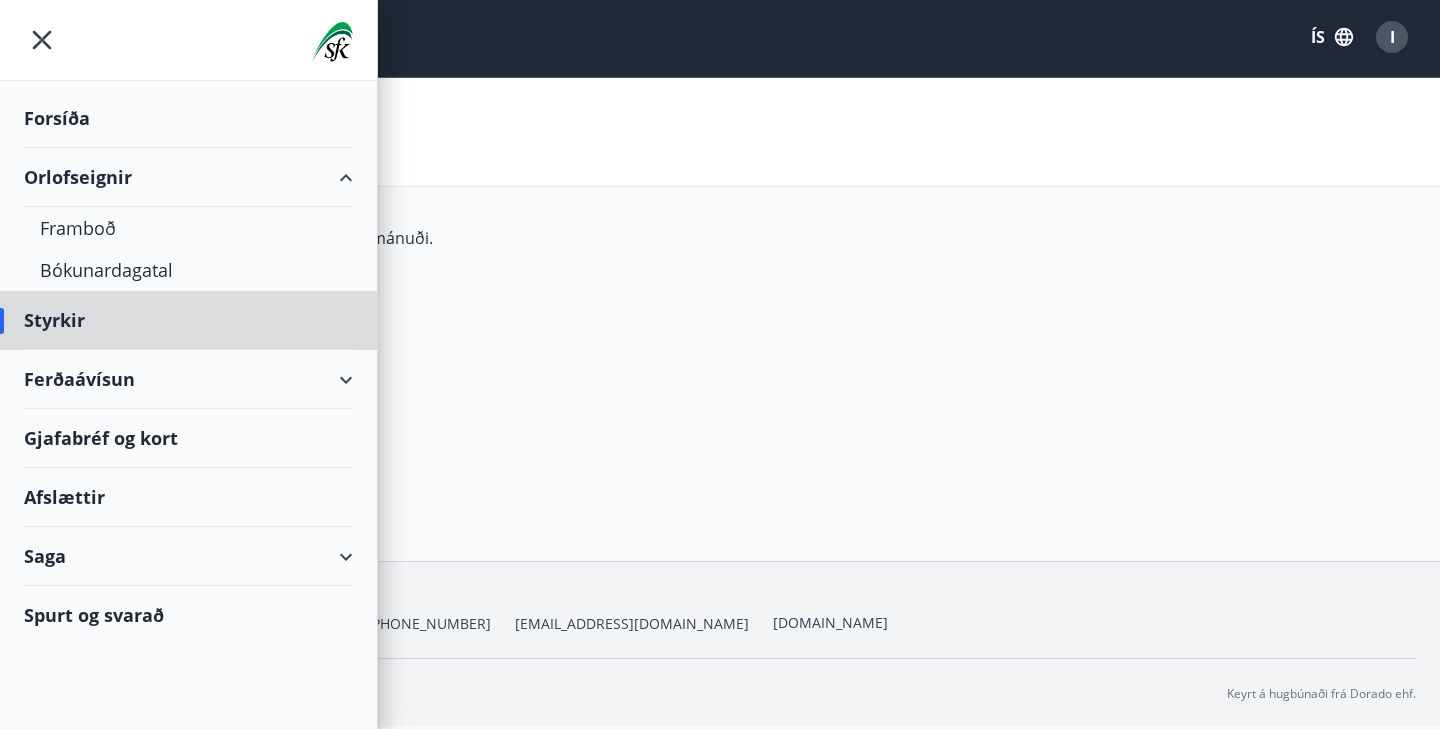 click on "Forsíða" at bounding box center [188, 118] 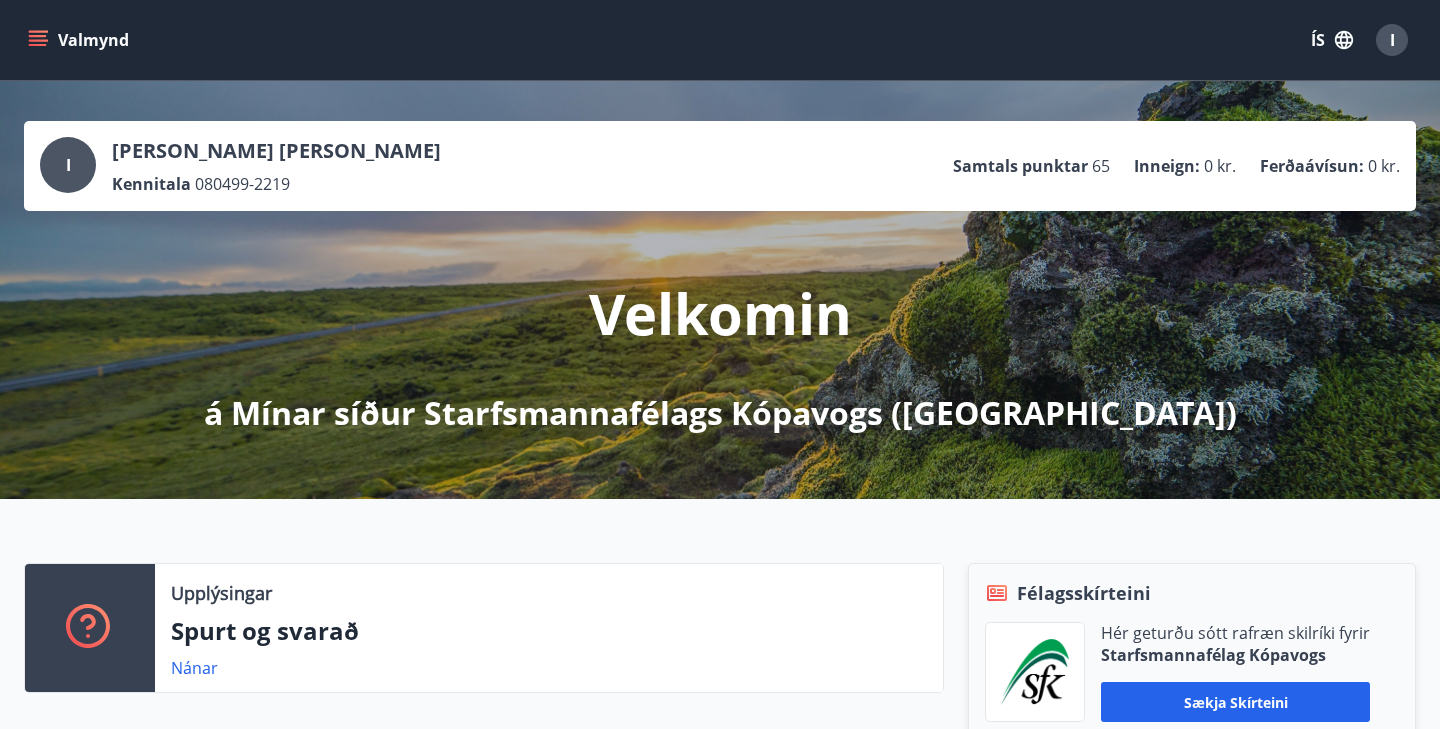 scroll, scrollTop: 0, scrollLeft: 0, axis: both 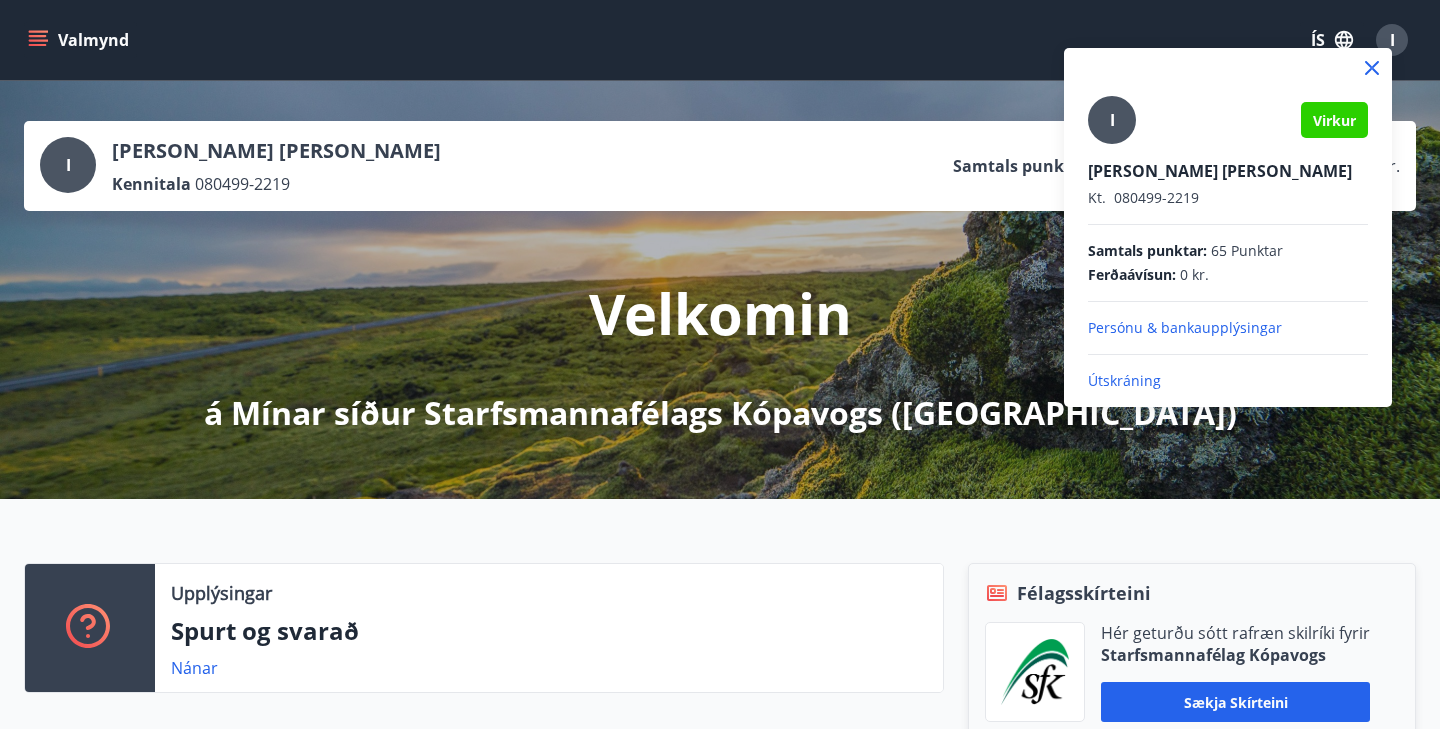 click at bounding box center [720, 364] 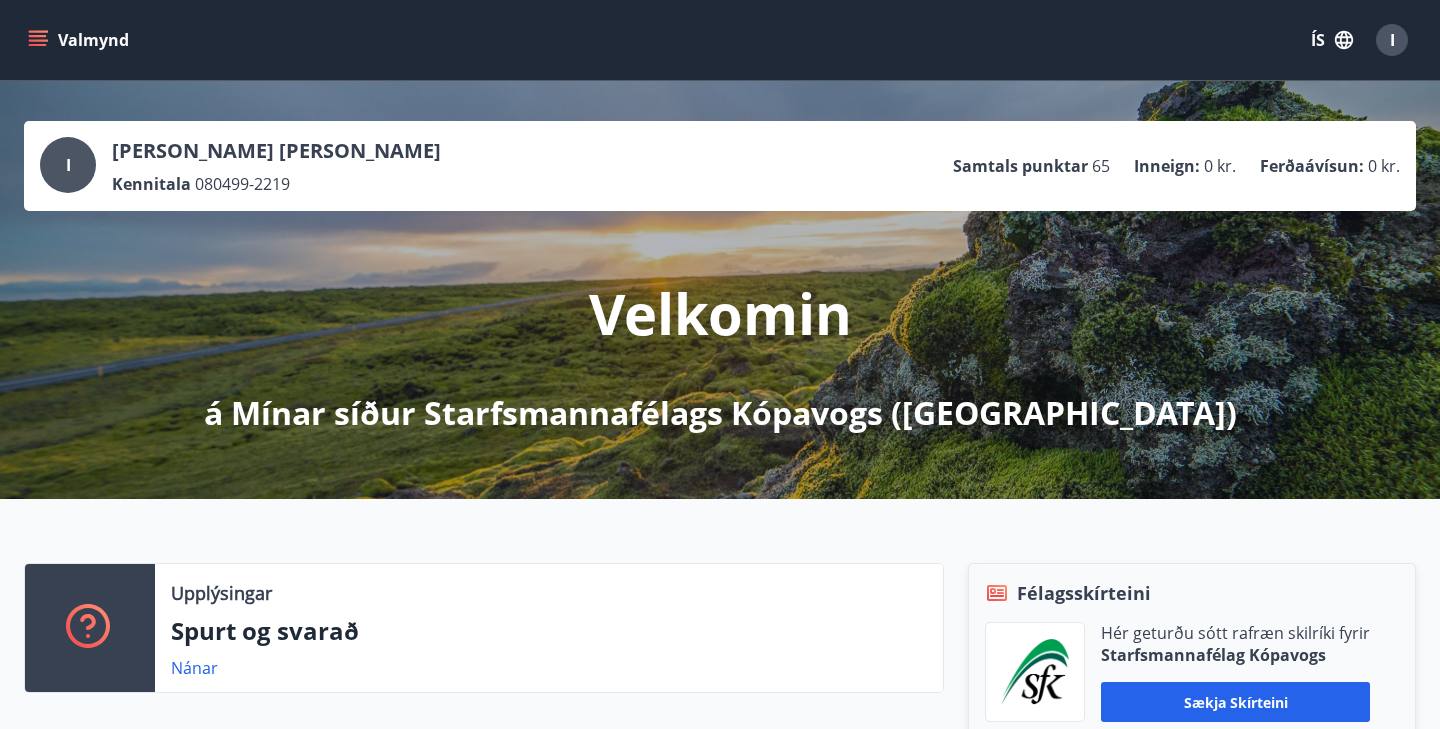 click 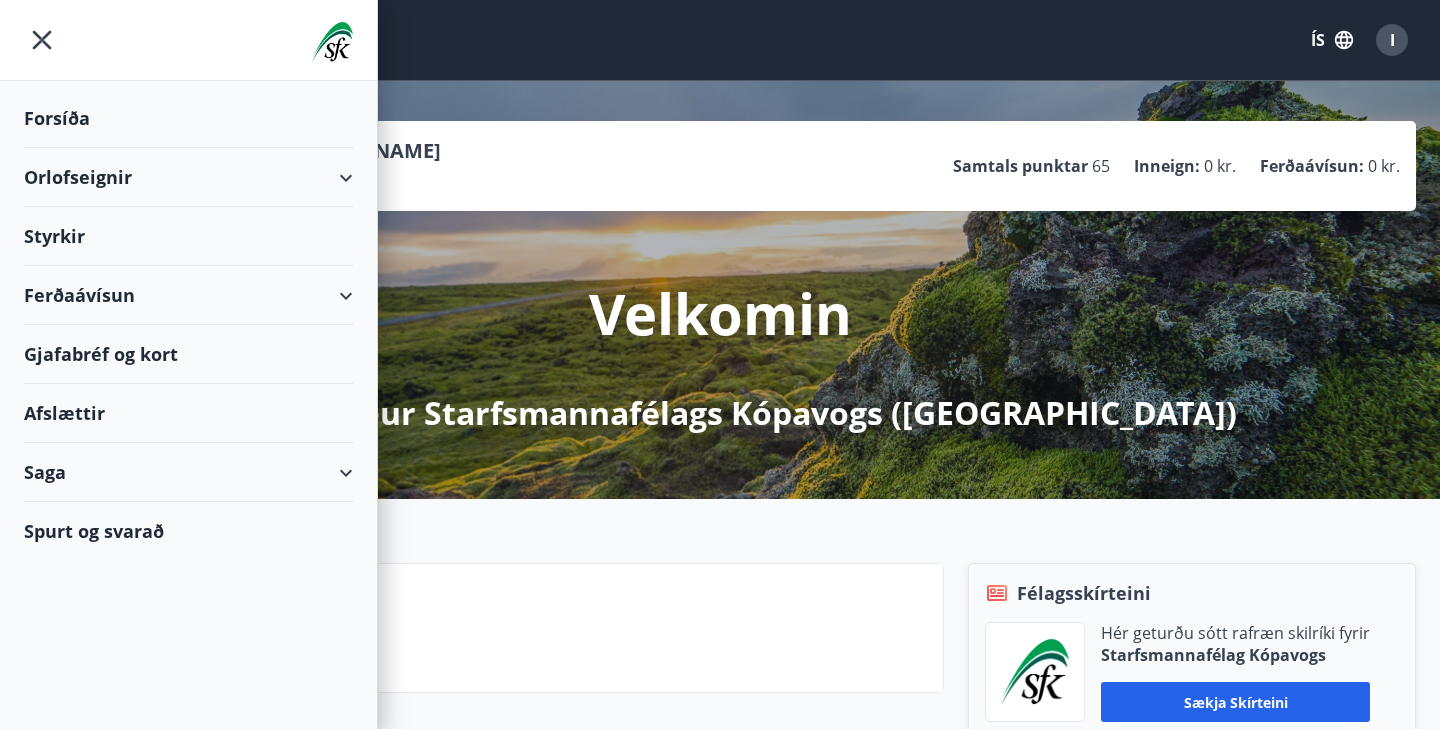 click on "Styrkir" at bounding box center (188, 118) 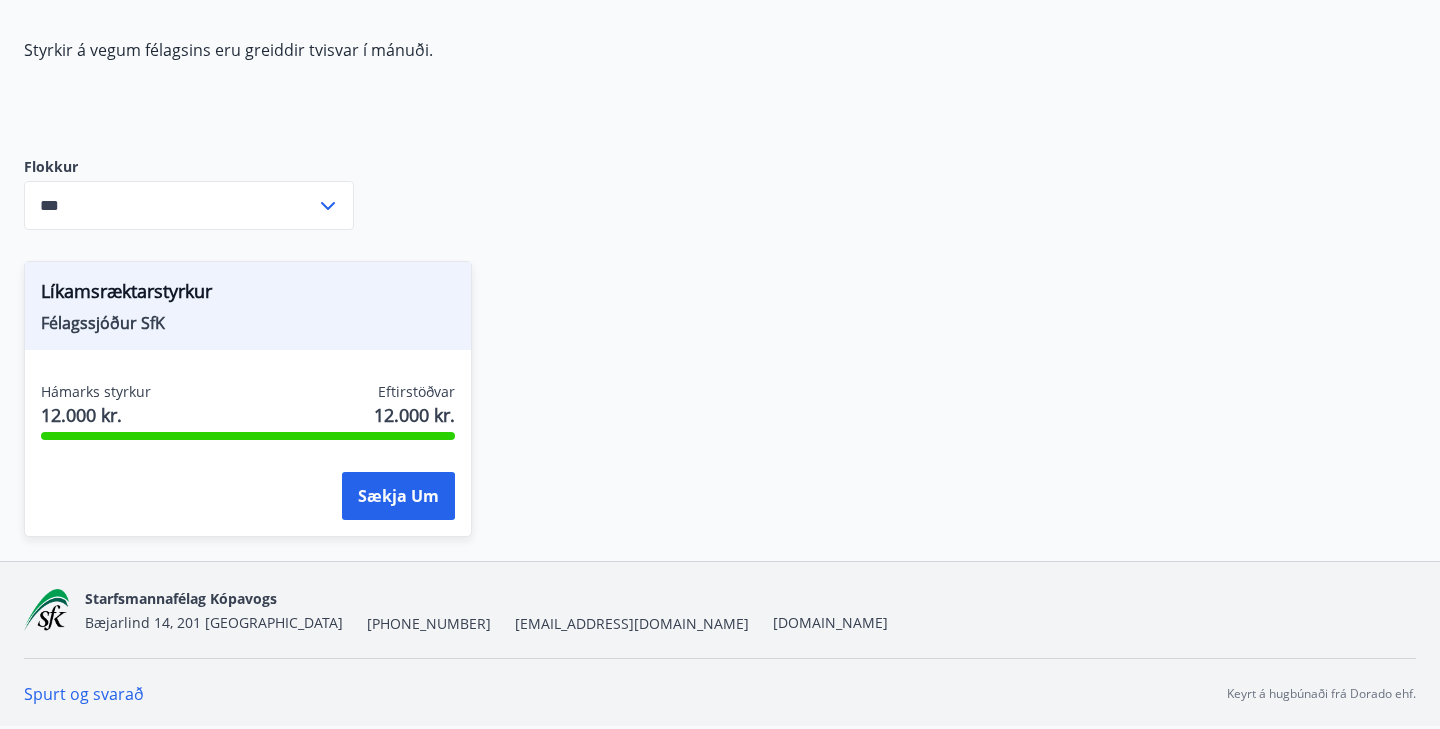 scroll, scrollTop: 191, scrollLeft: 0, axis: vertical 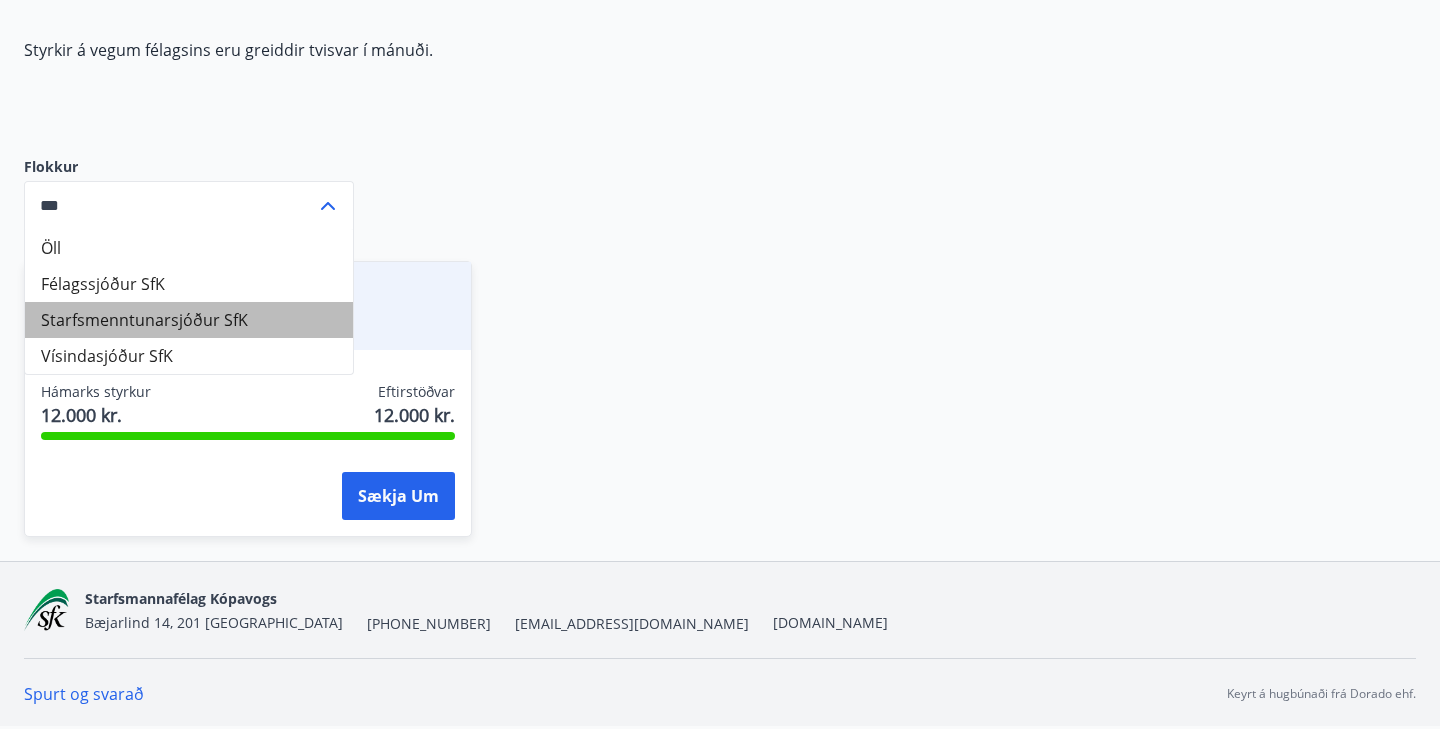 click on "Starfsmenntunarsjóður SfK" at bounding box center [189, 320] 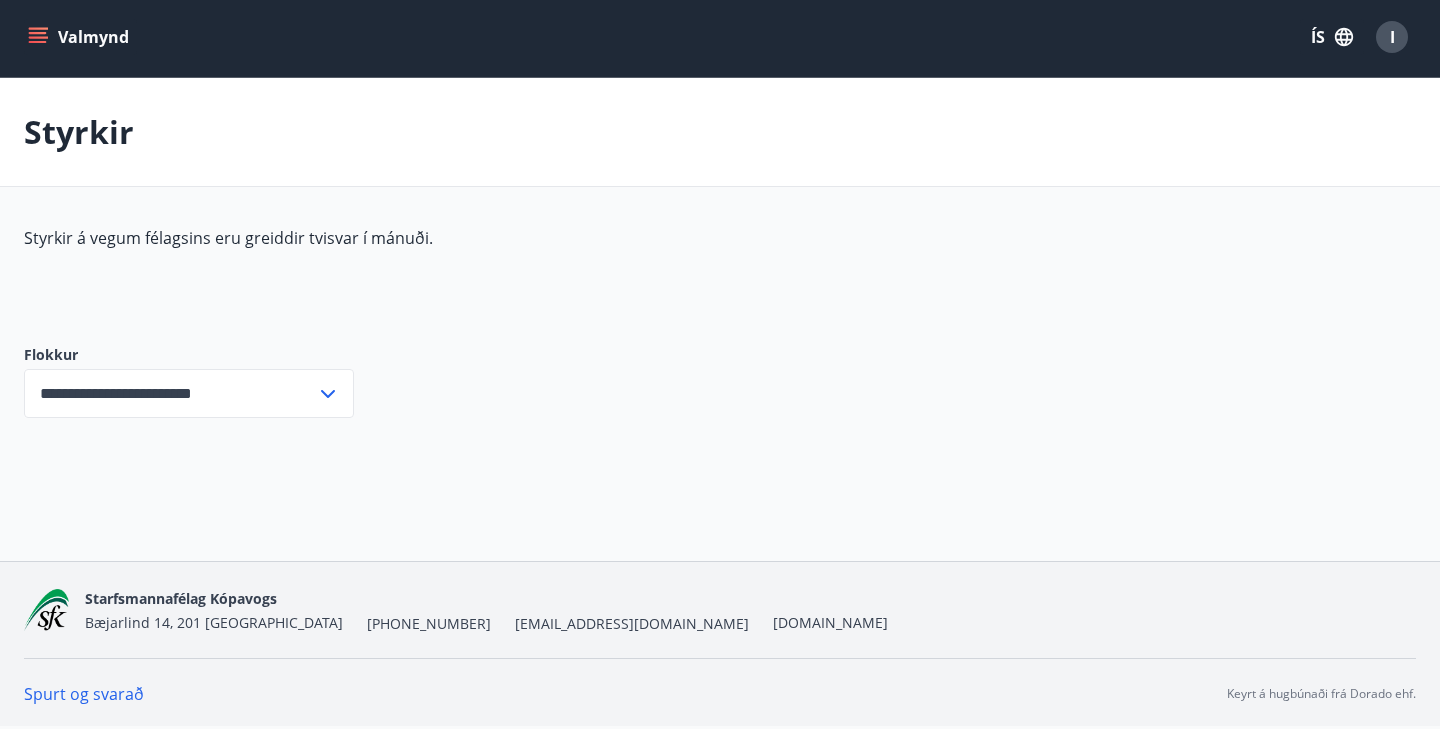 scroll, scrollTop: 3, scrollLeft: 0, axis: vertical 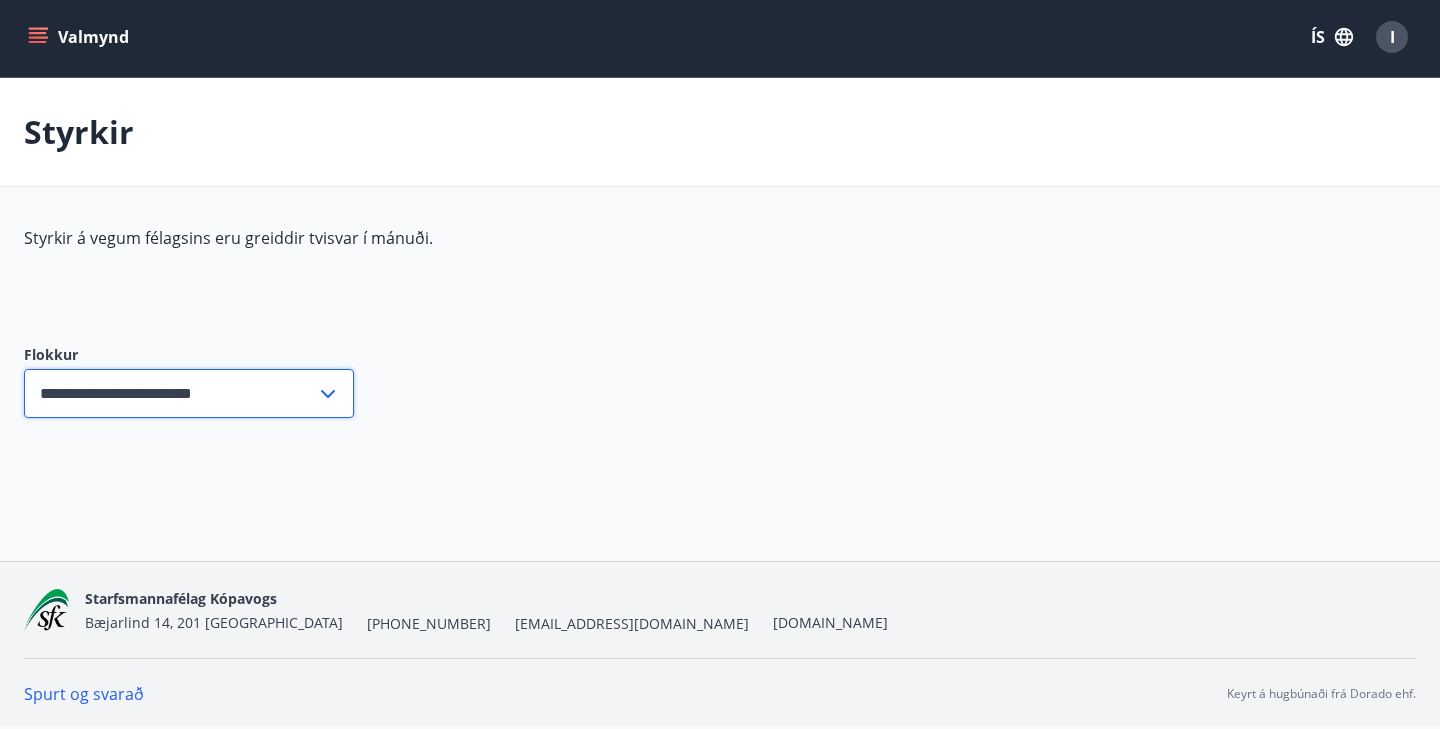click on "**********" at bounding box center [170, 393] 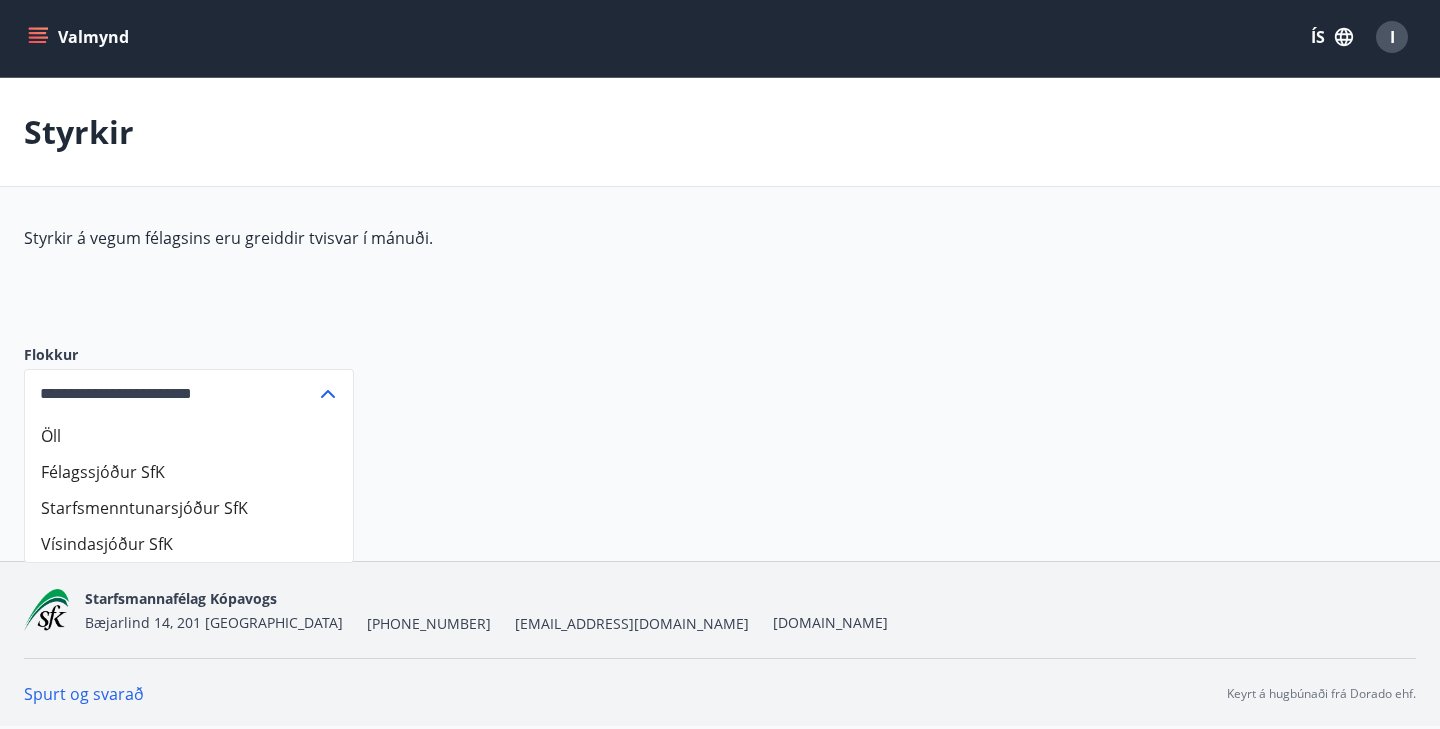 click on "Öll" at bounding box center (189, 436) 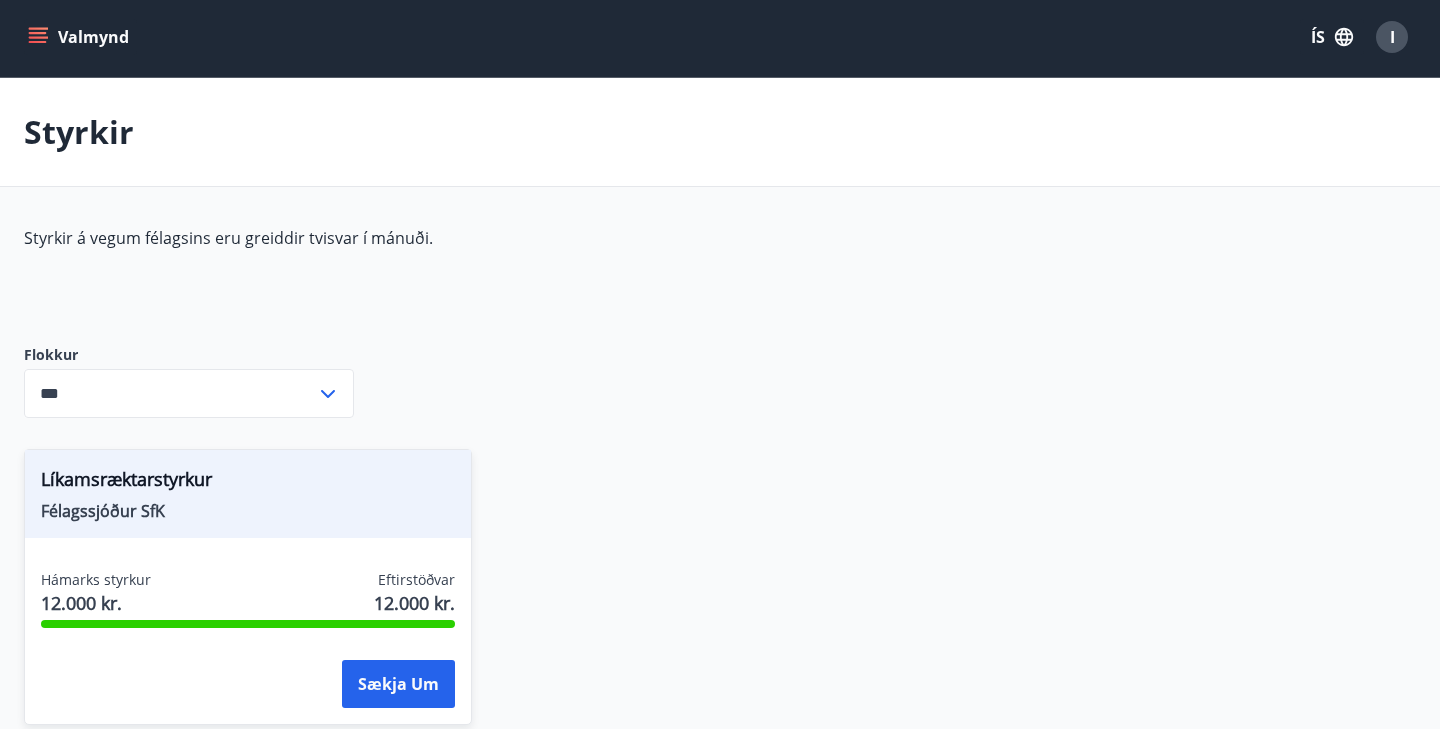 click on "Styrkir á vegum félagsins eru greiddir tvisvar í mánuði.
Flokkur *** ​ Líkamsræktarstyrkur Félagssjóður SfK Hámarks styrkur 12.000 kr. Eftirstöðvar 12.000 kr. Sækja um" at bounding box center (720, 488) 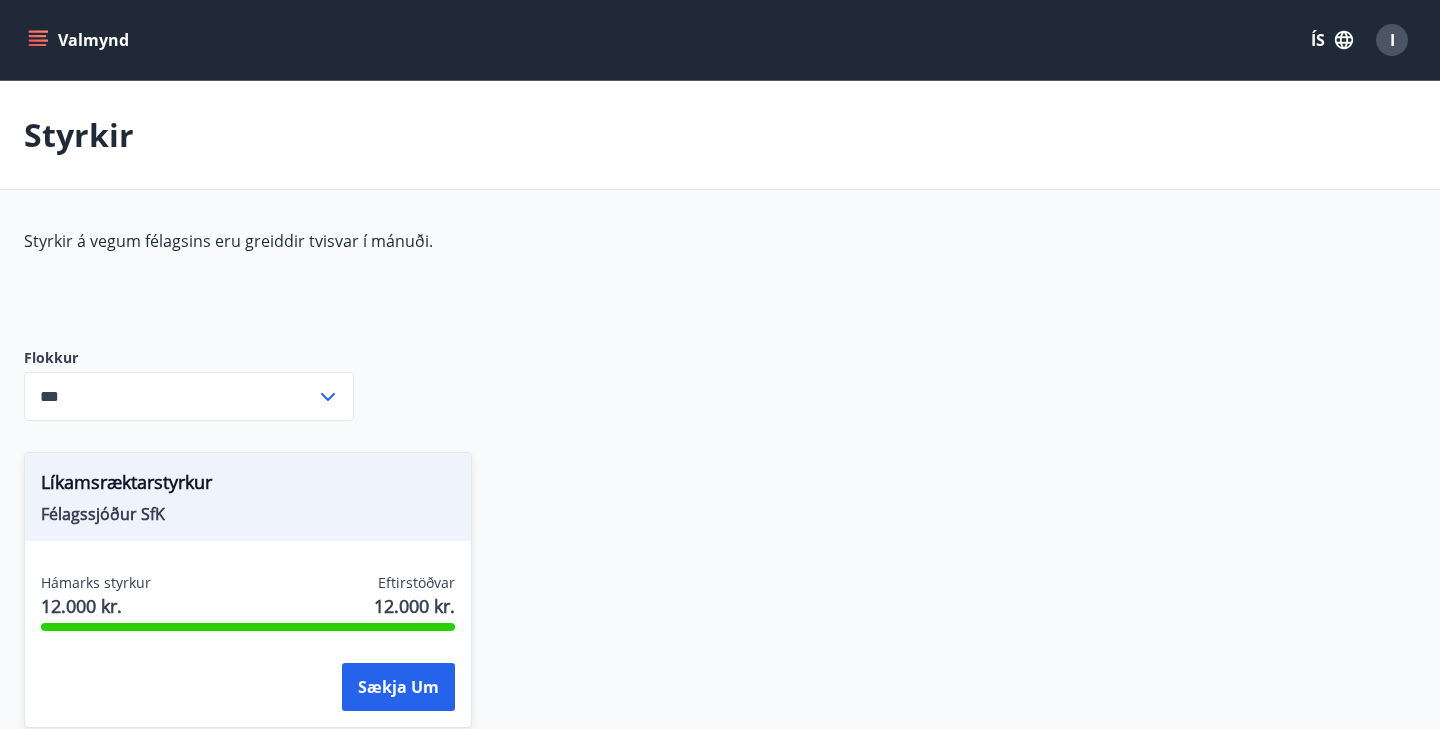 scroll, scrollTop: 0, scrollLeft: 0, axis: both 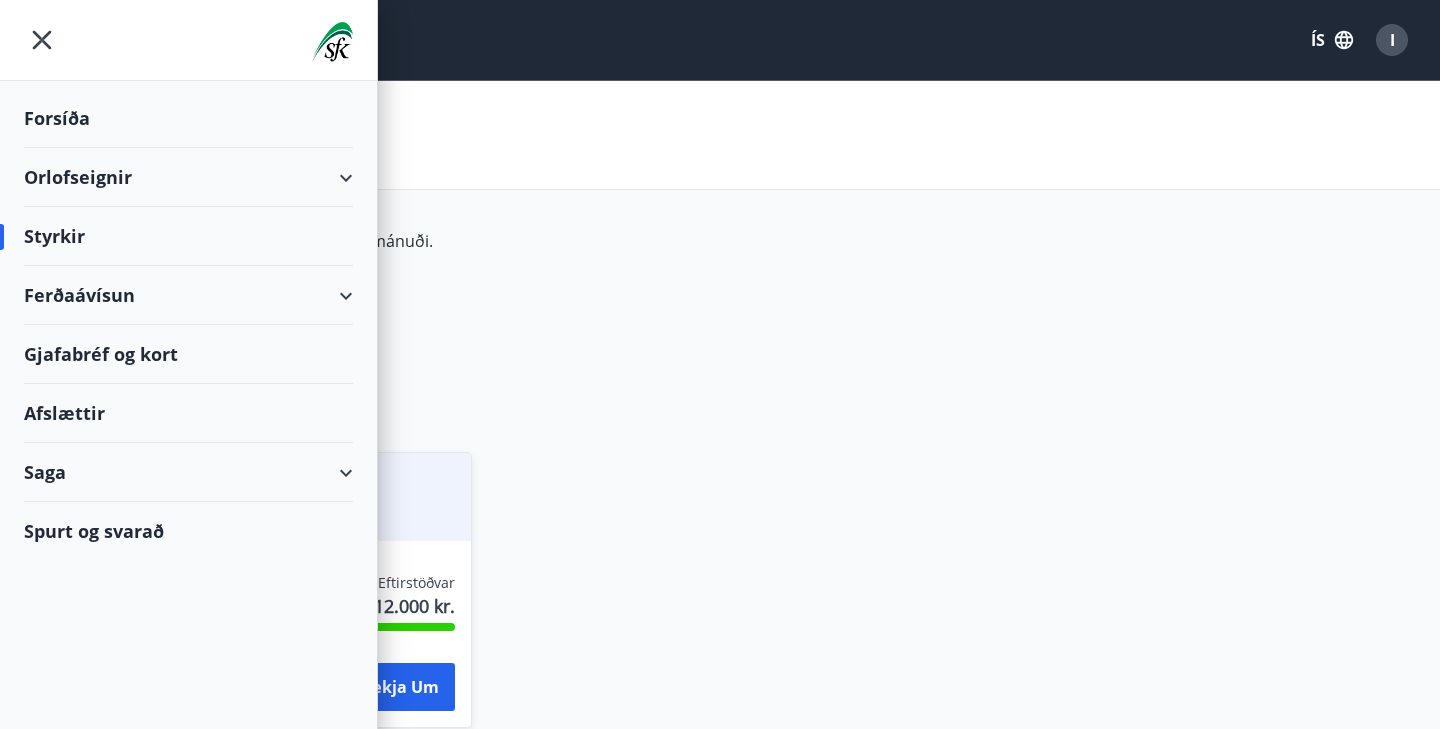 click on "Orlofseignir" at bounding box center [188, 177] 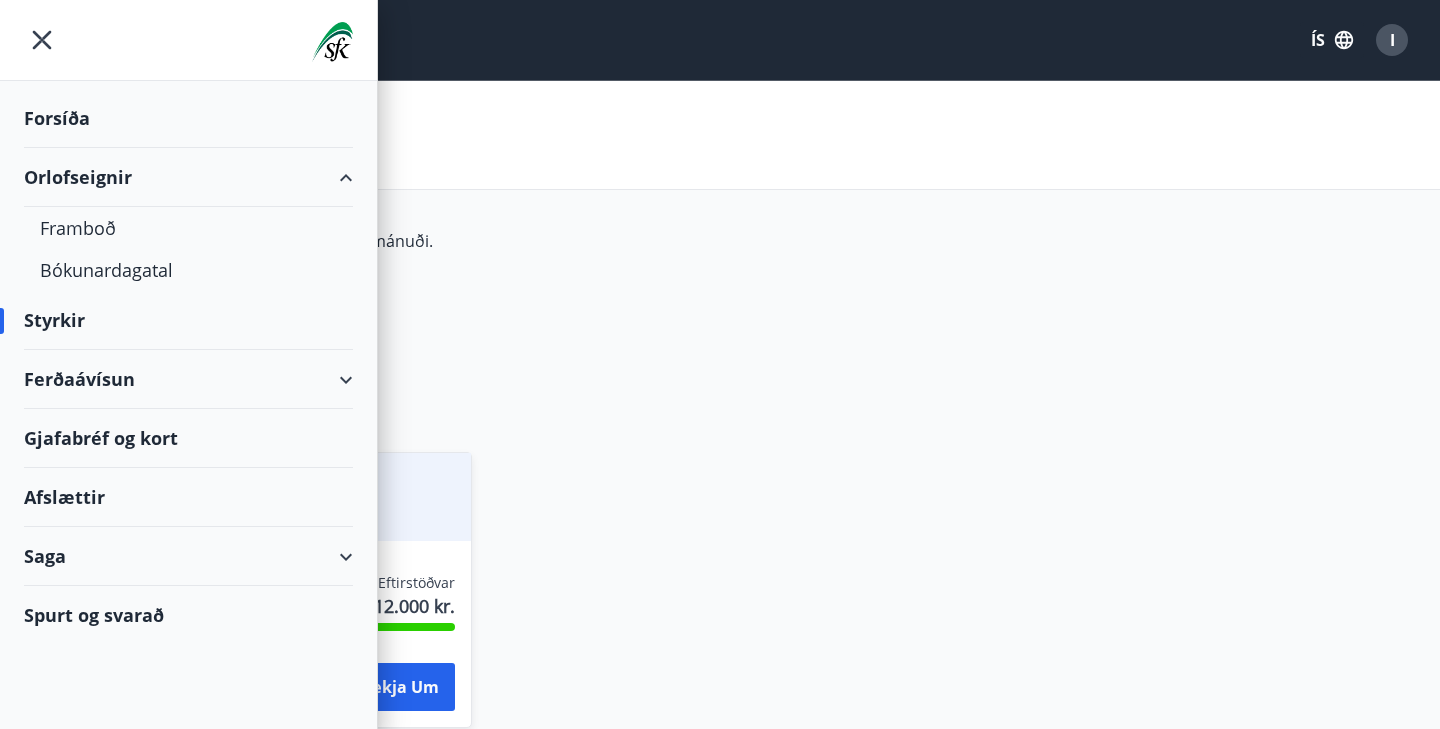click on "Forsíða" at bounding box center [188, 118] 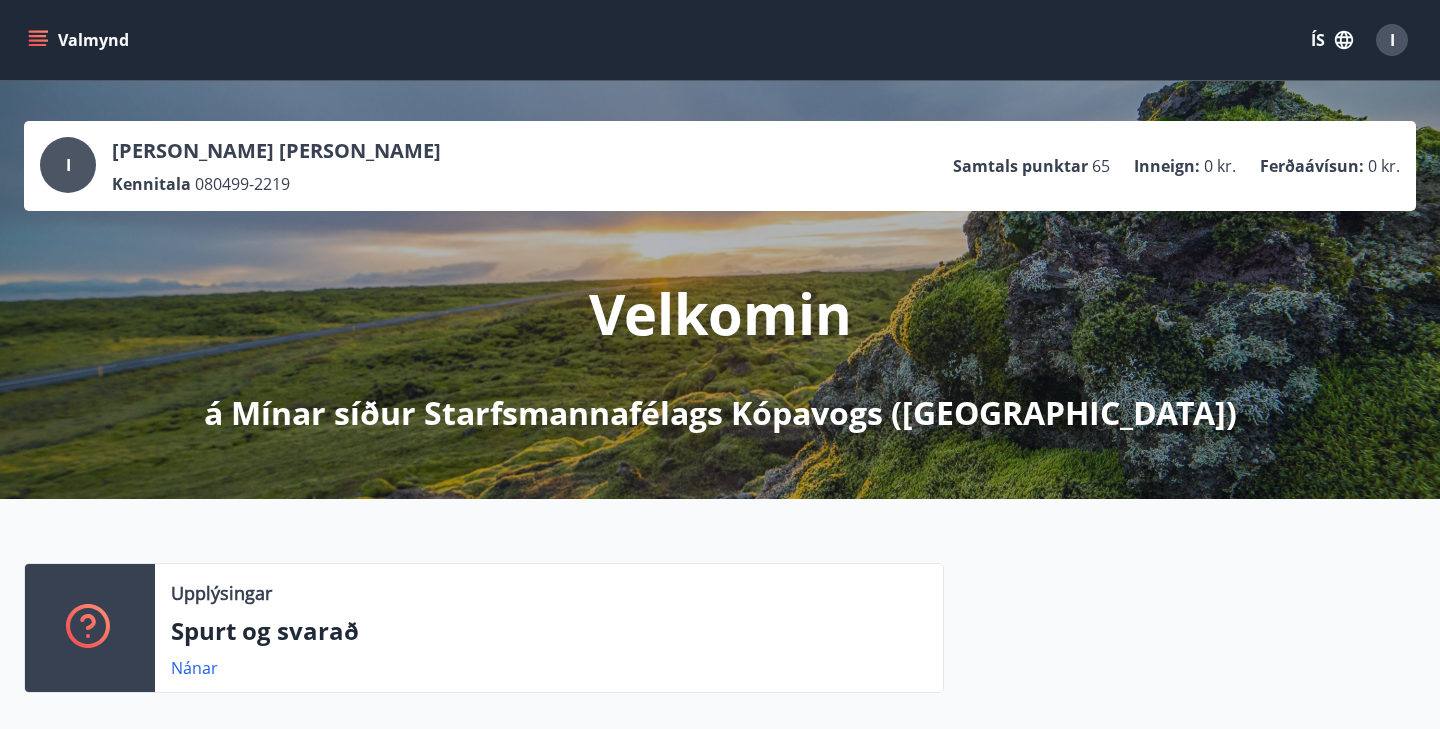 click on "Valmynd" at bounding box center (80, 40) 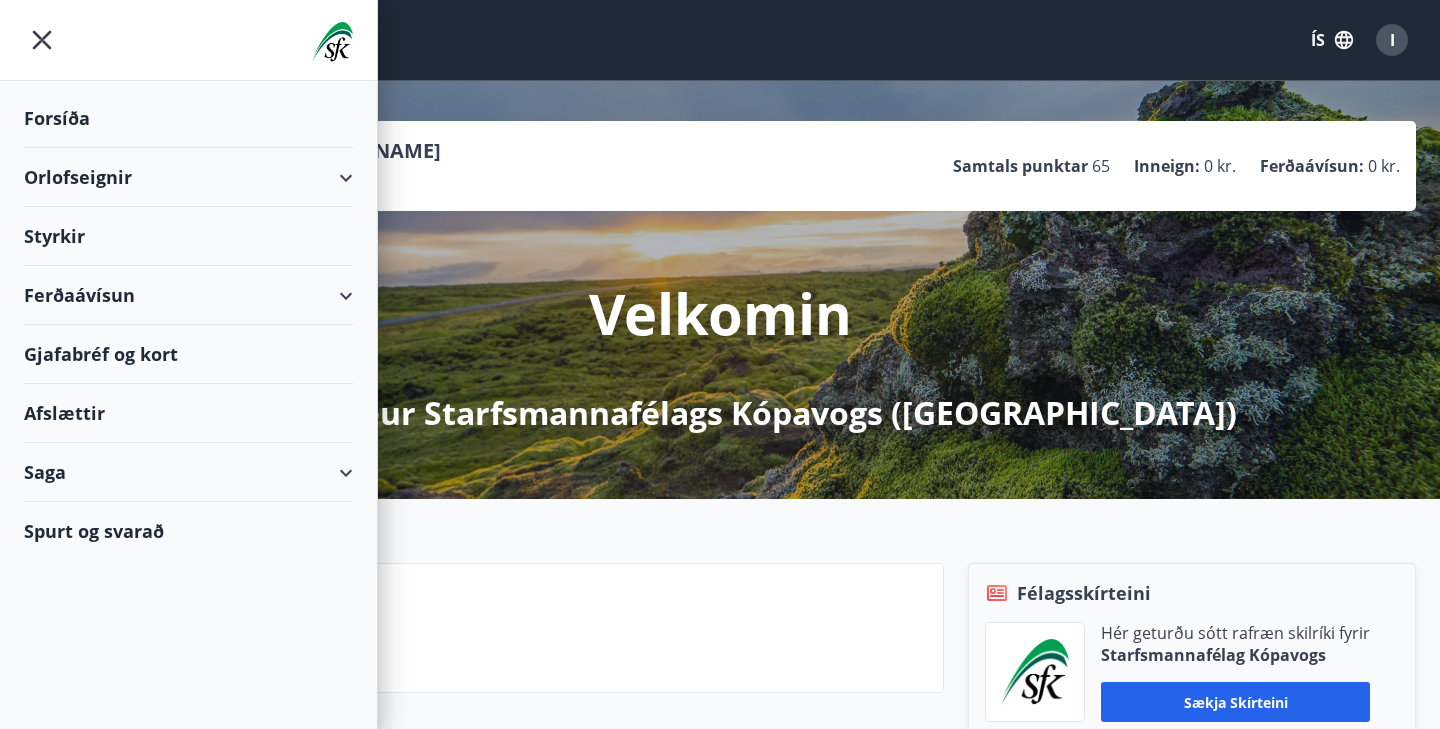 click on "Orlofseignir" at bounding box center (188, 177) 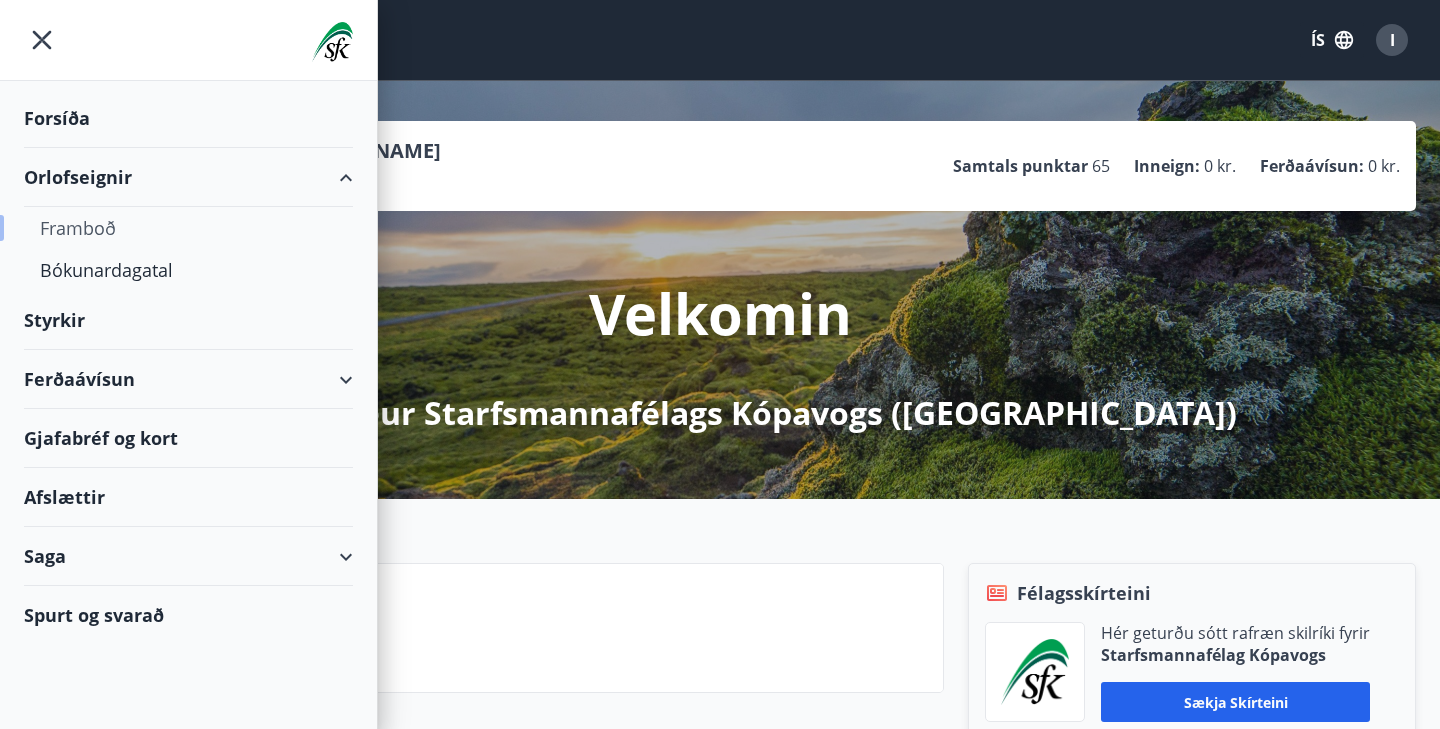 click on "Framboð" at bounding box center [188, 228] 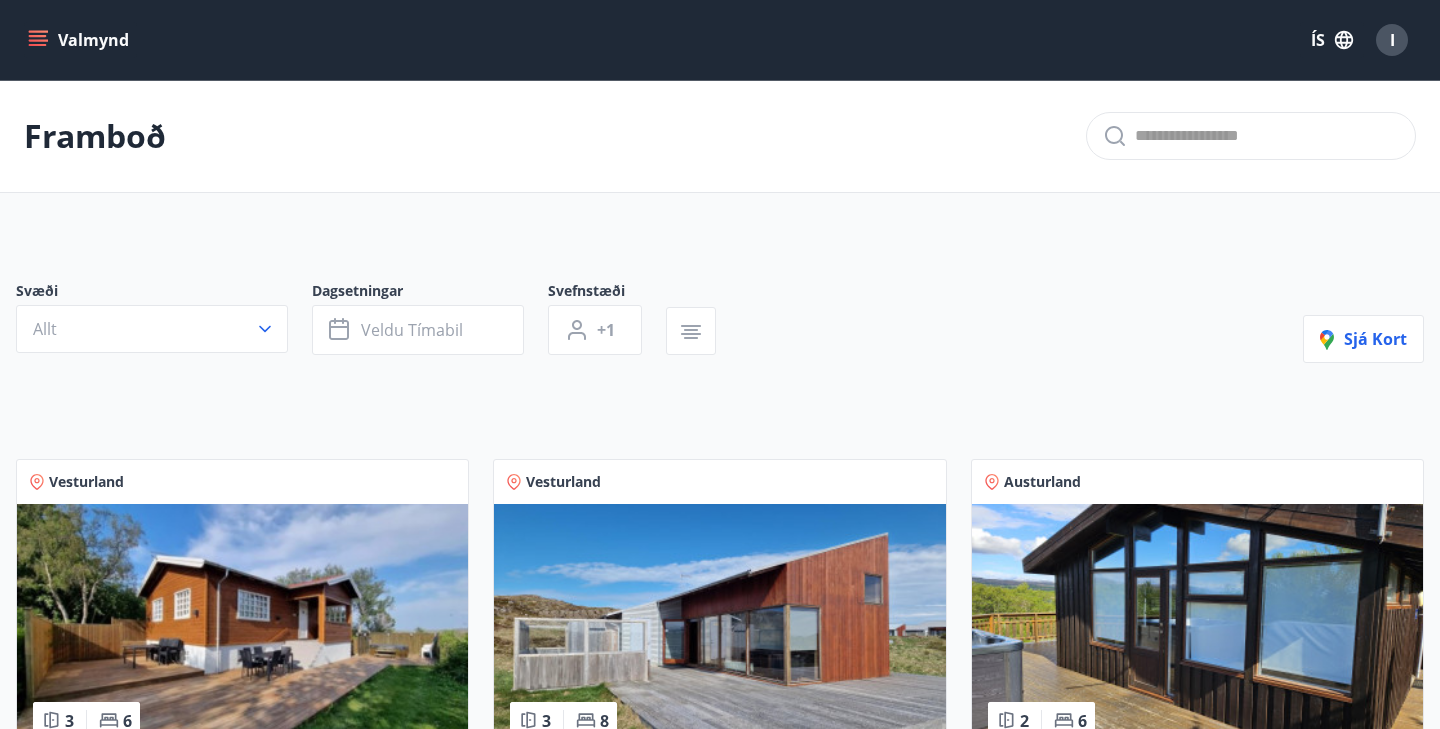 scroll, scrollTop: 0, scrollLeft: 0, axis: both 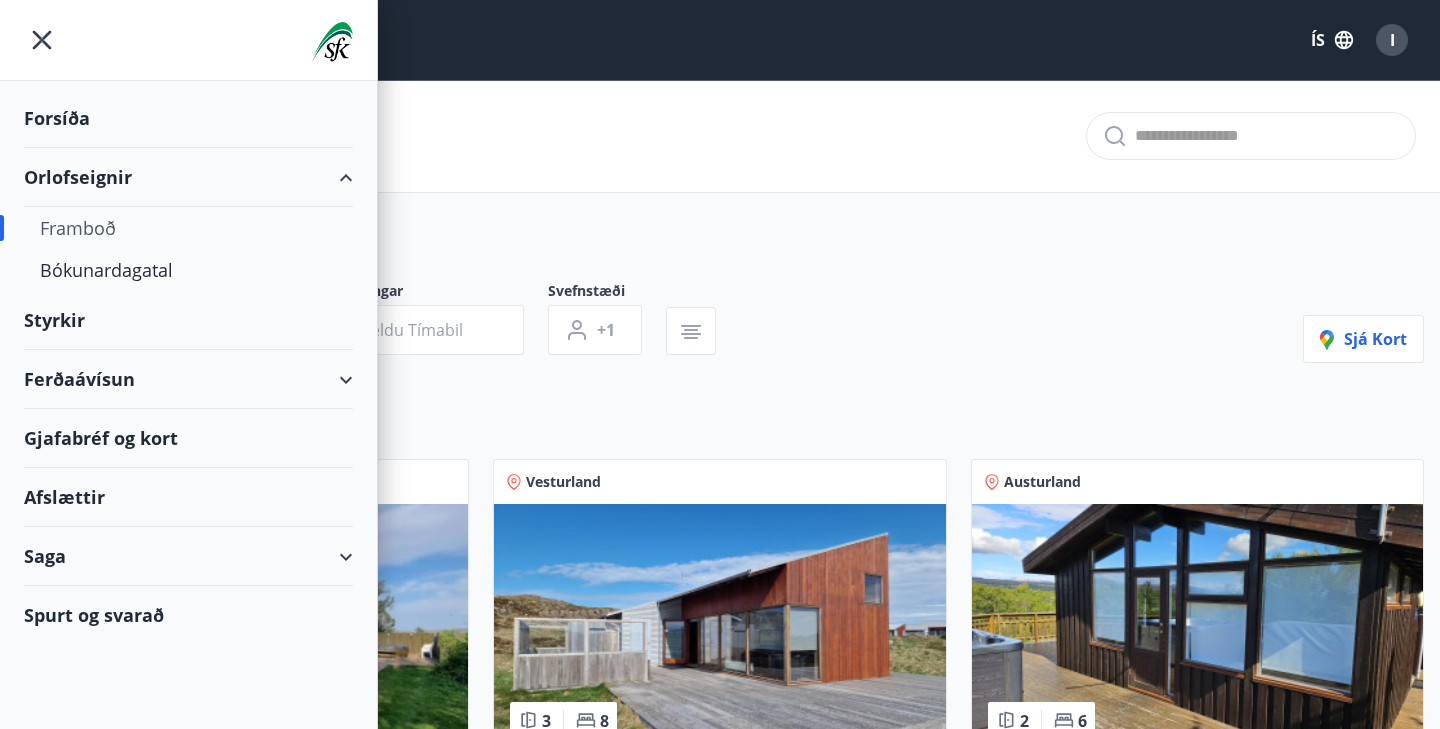 click on "Styrkir" at bounding box center (188, 118) 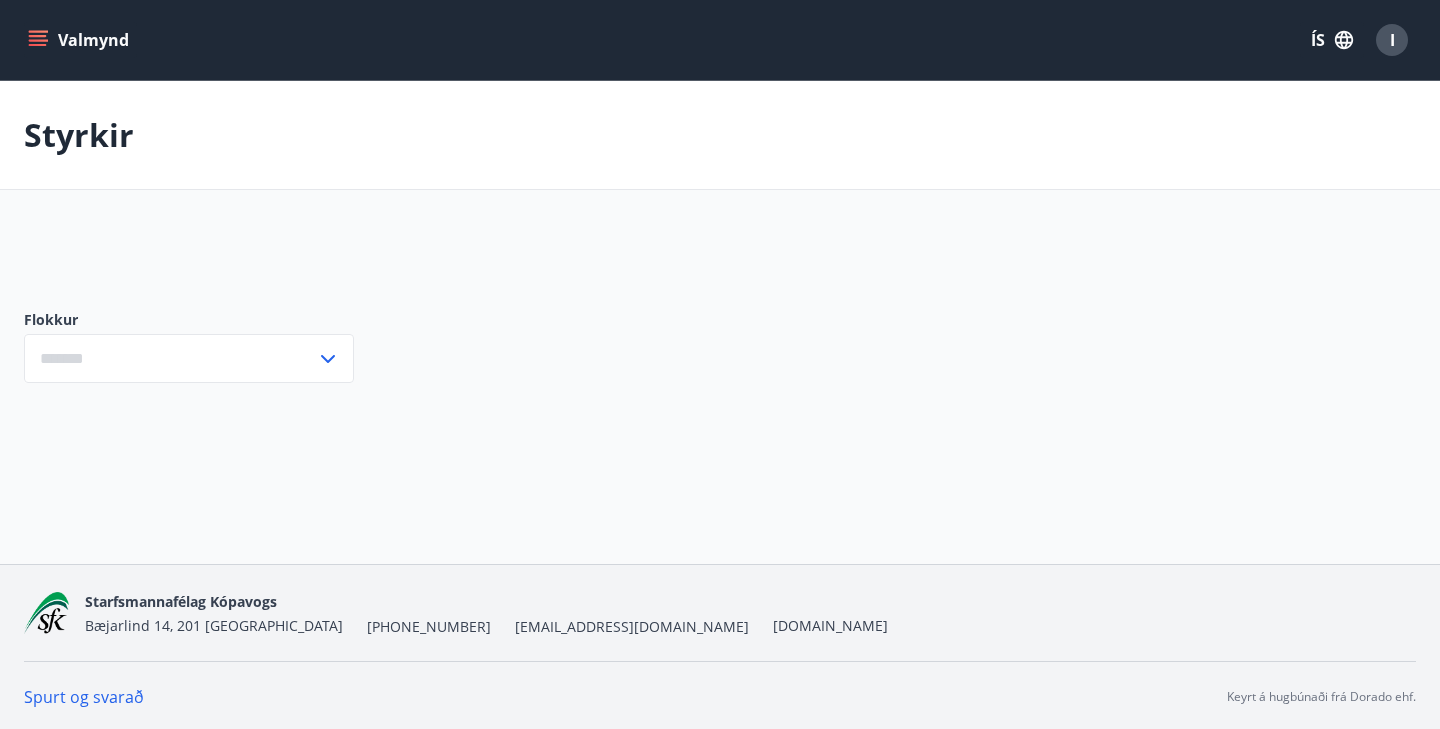 type on "***" 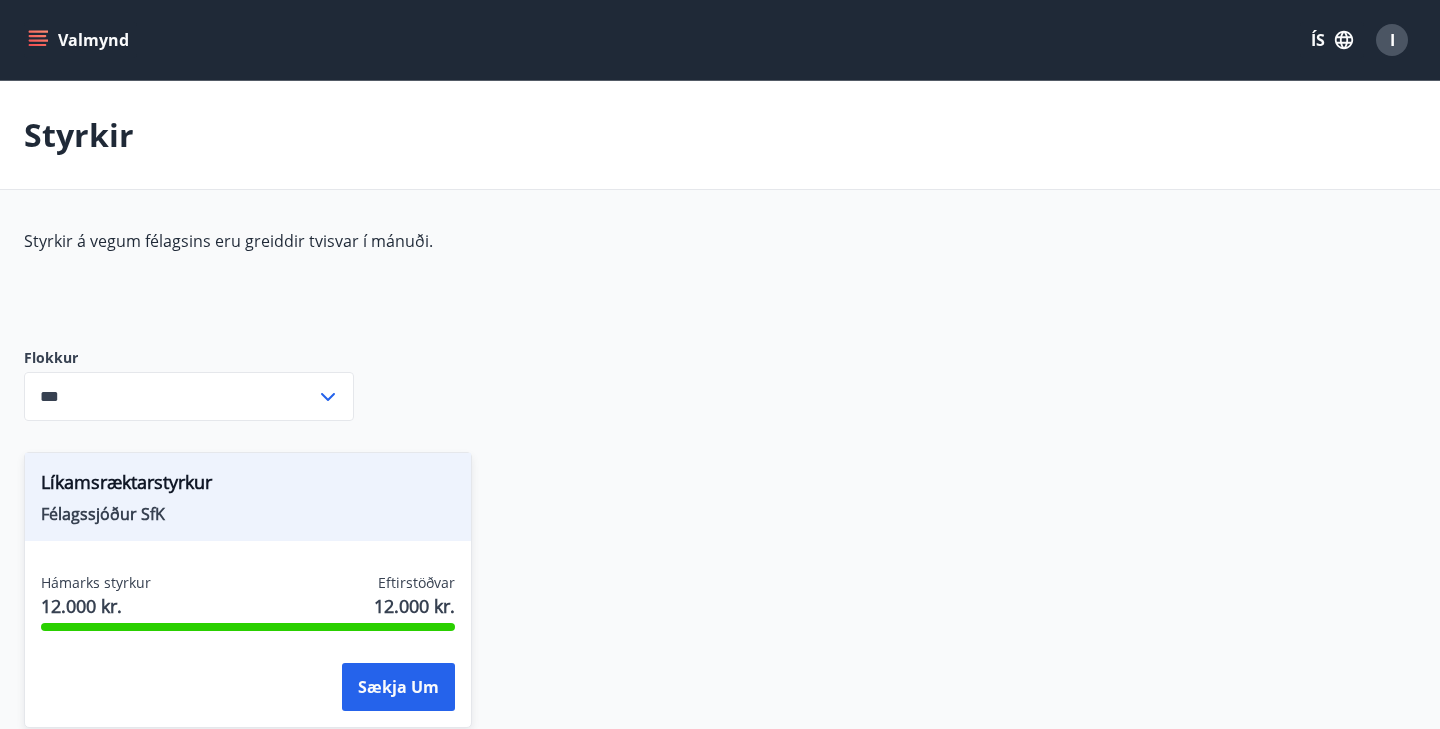scroll, scrollTop: 0, scrollLeft: 0, axis: both 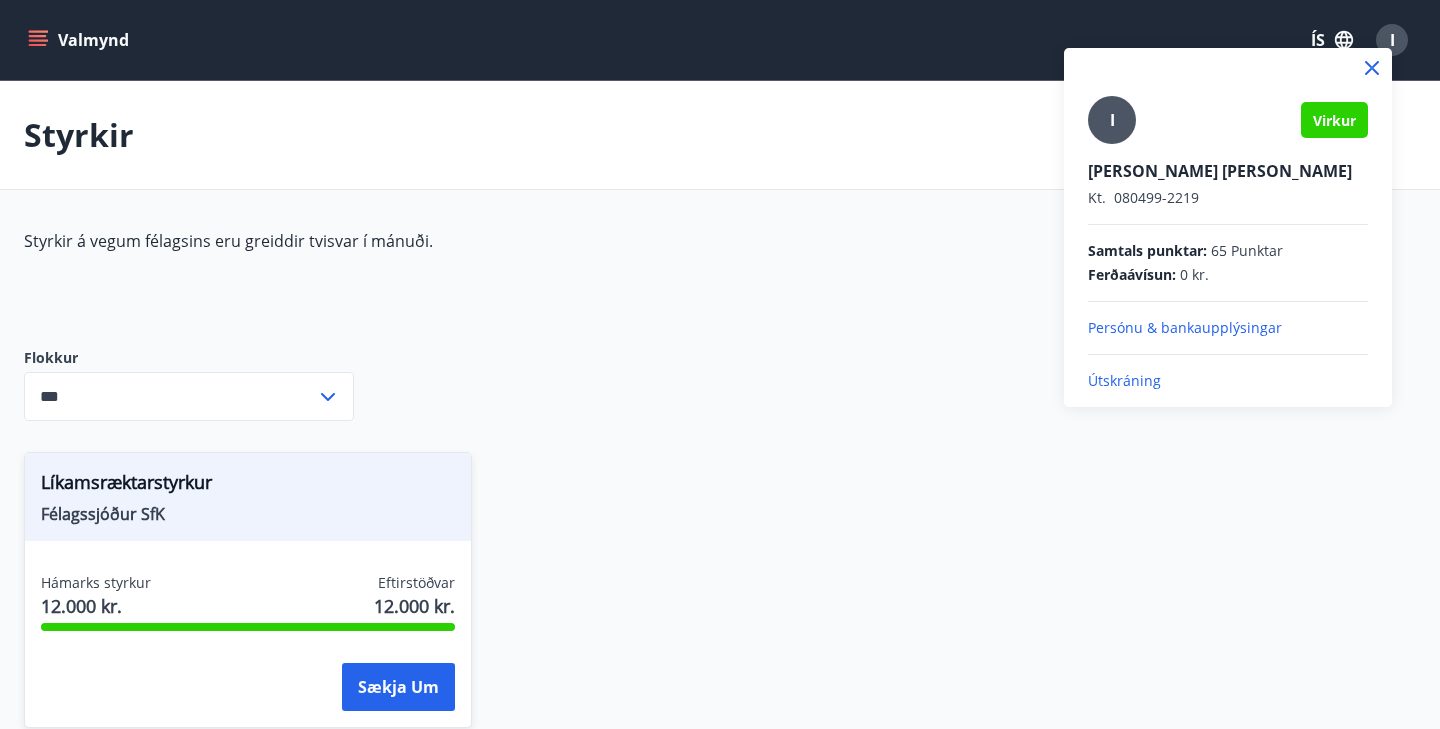 drag, startPoint x: 1137, startPoint y: 238, endPoint x: 1213, endPoint y: 239, distance: 76.00658 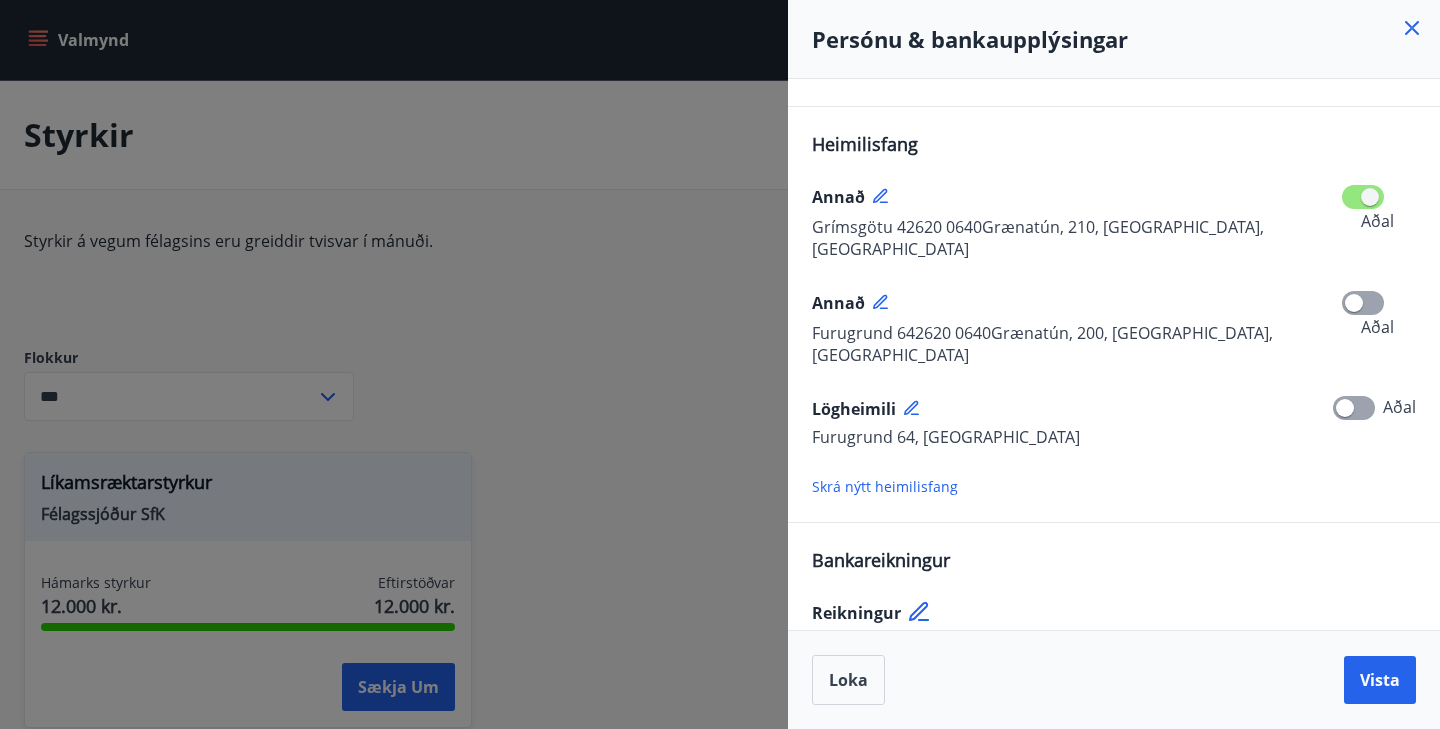 scroll, scrollTop: 462, scrollLeft: 0, axis: vertical 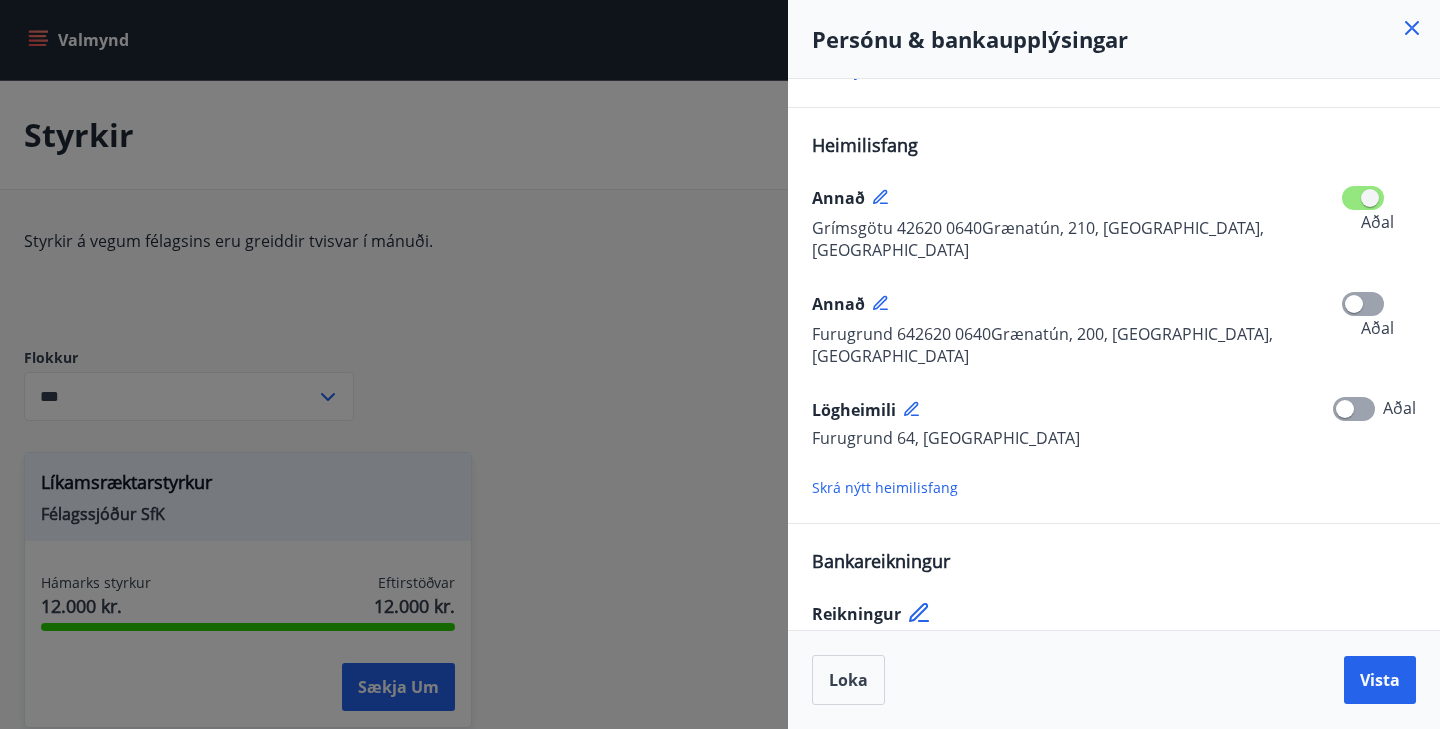 click on "Furugrund 64,   [GEOGRAPHIC_DATA]" at bounding box center (946, 438) 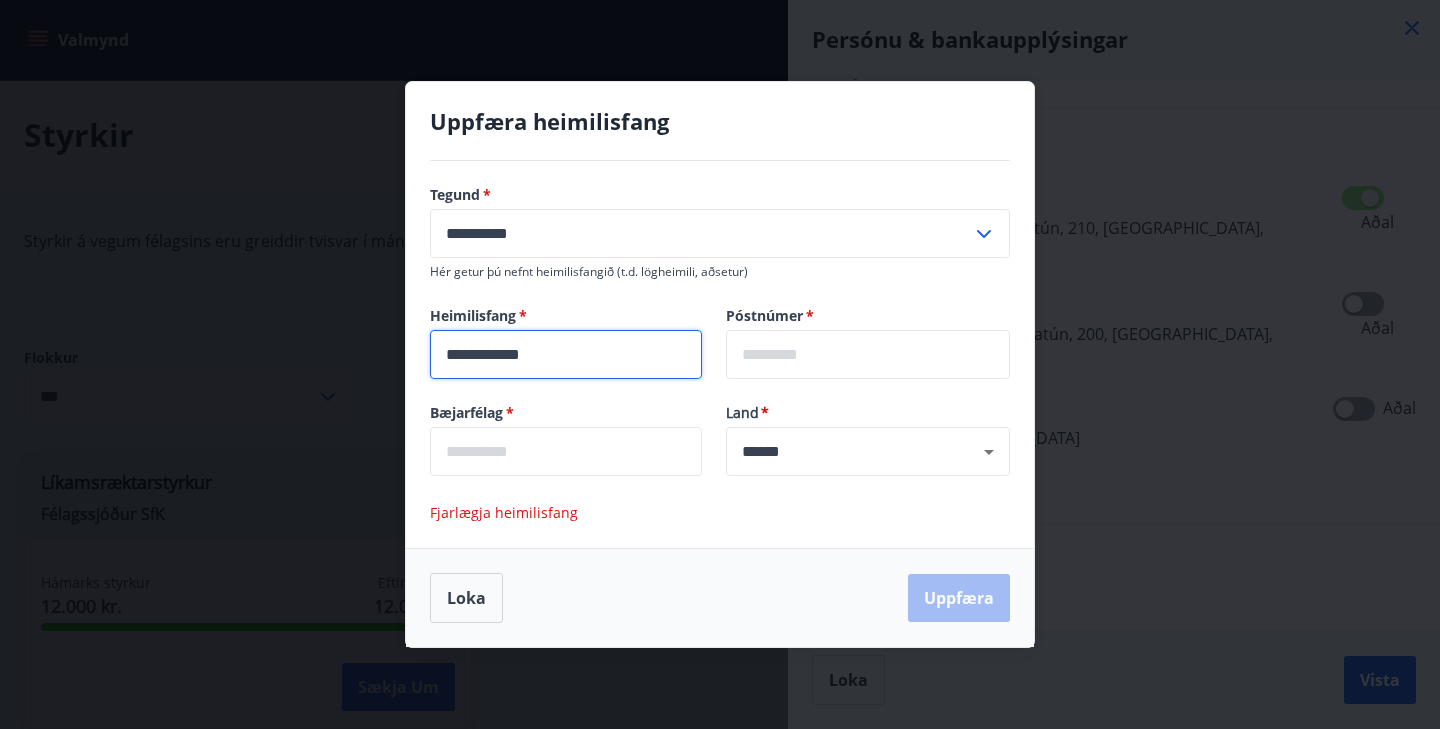 click on "**********" at bounding box center [566, 354] 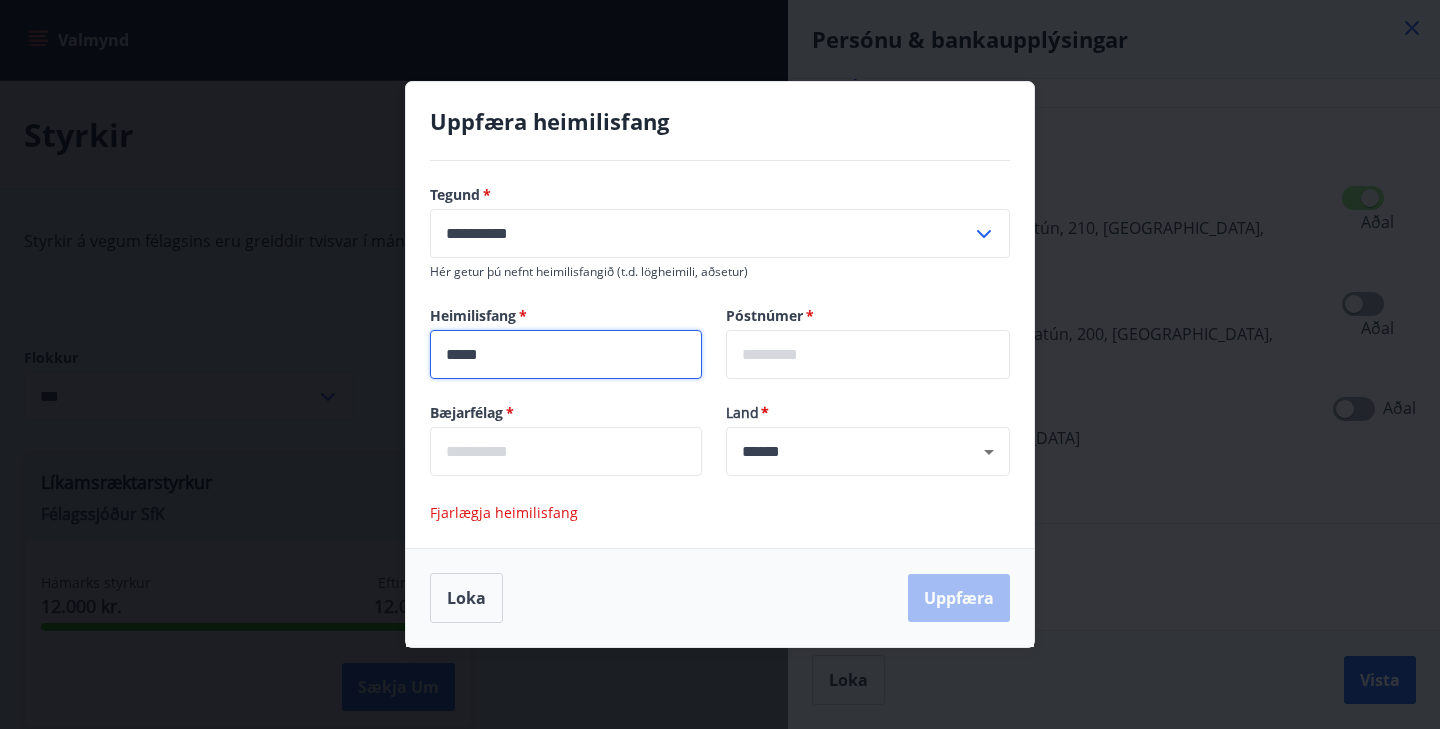 type on "*****" 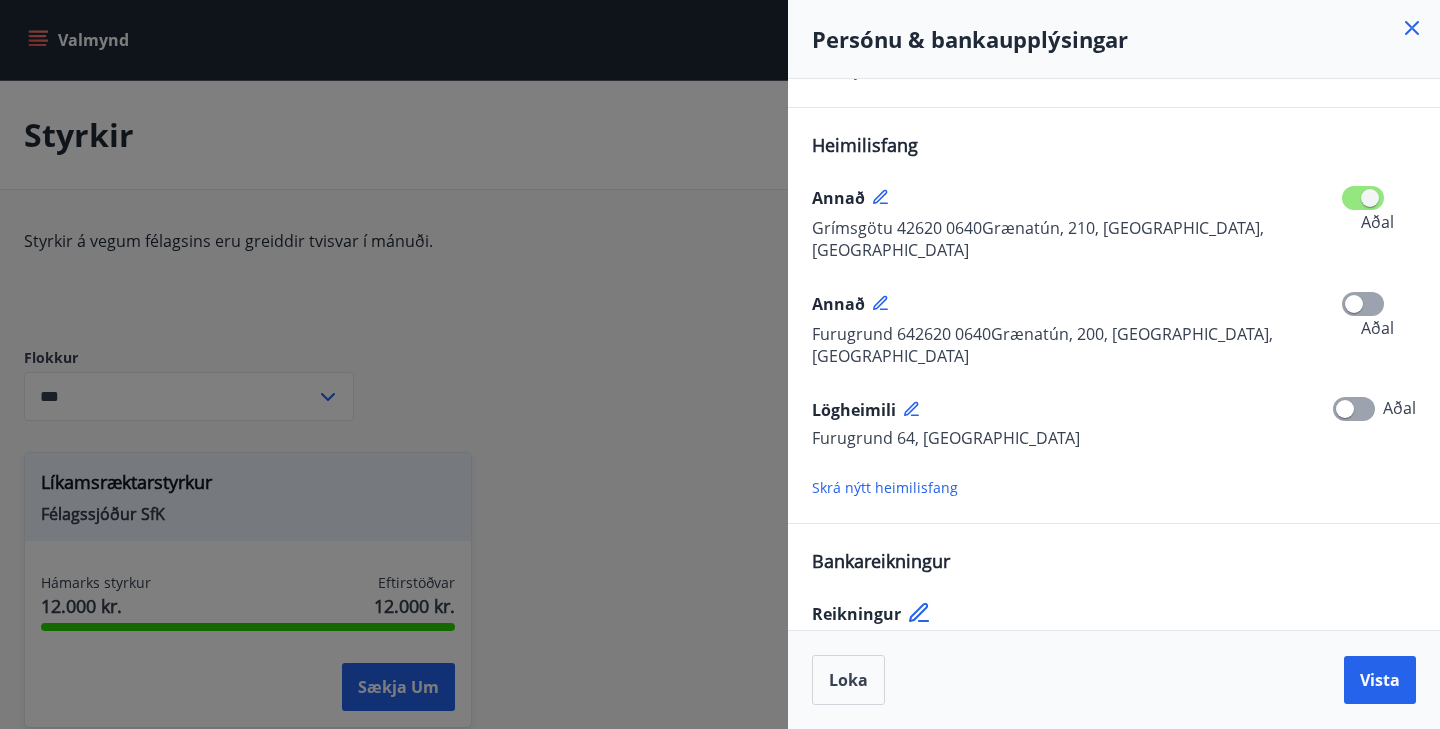 click at bounding box center [720, 364] 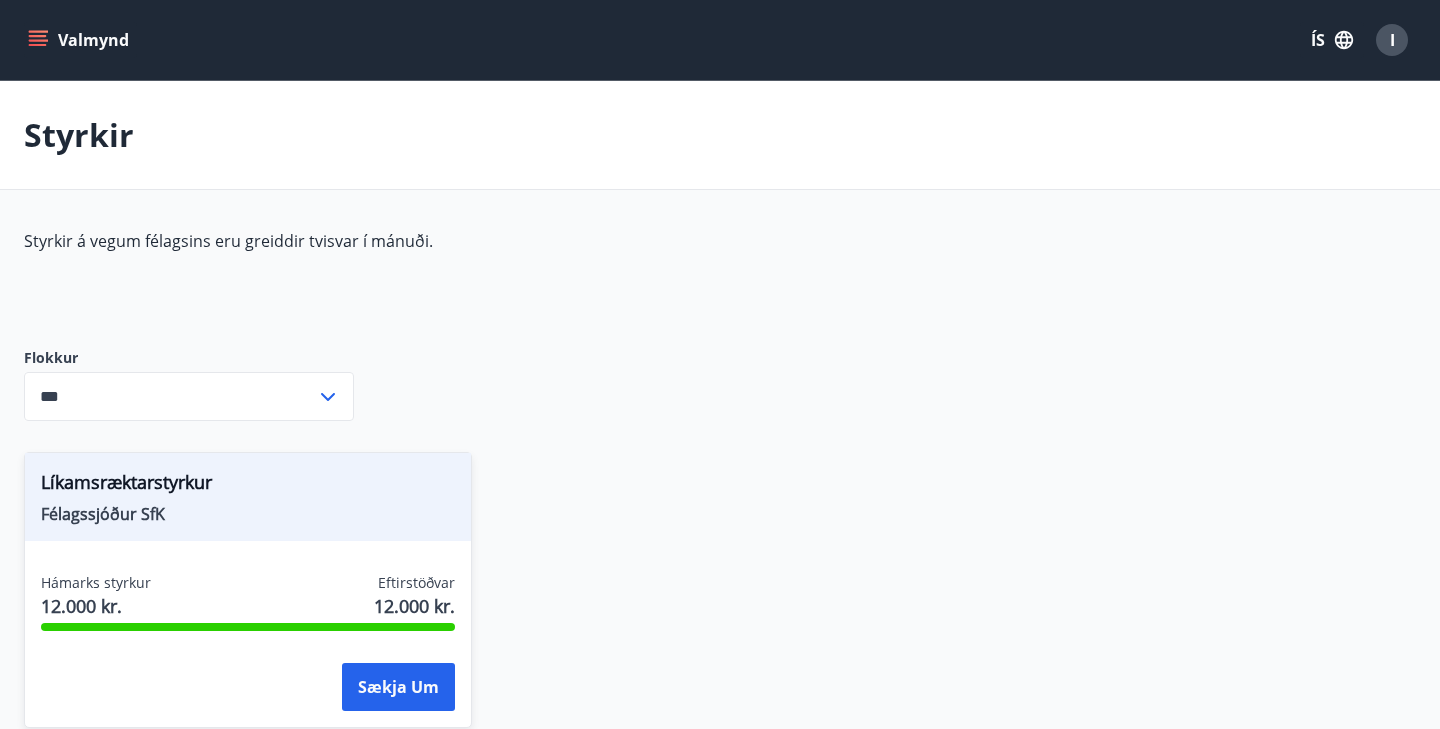 click on "I" at bounding box center [1392, 40] 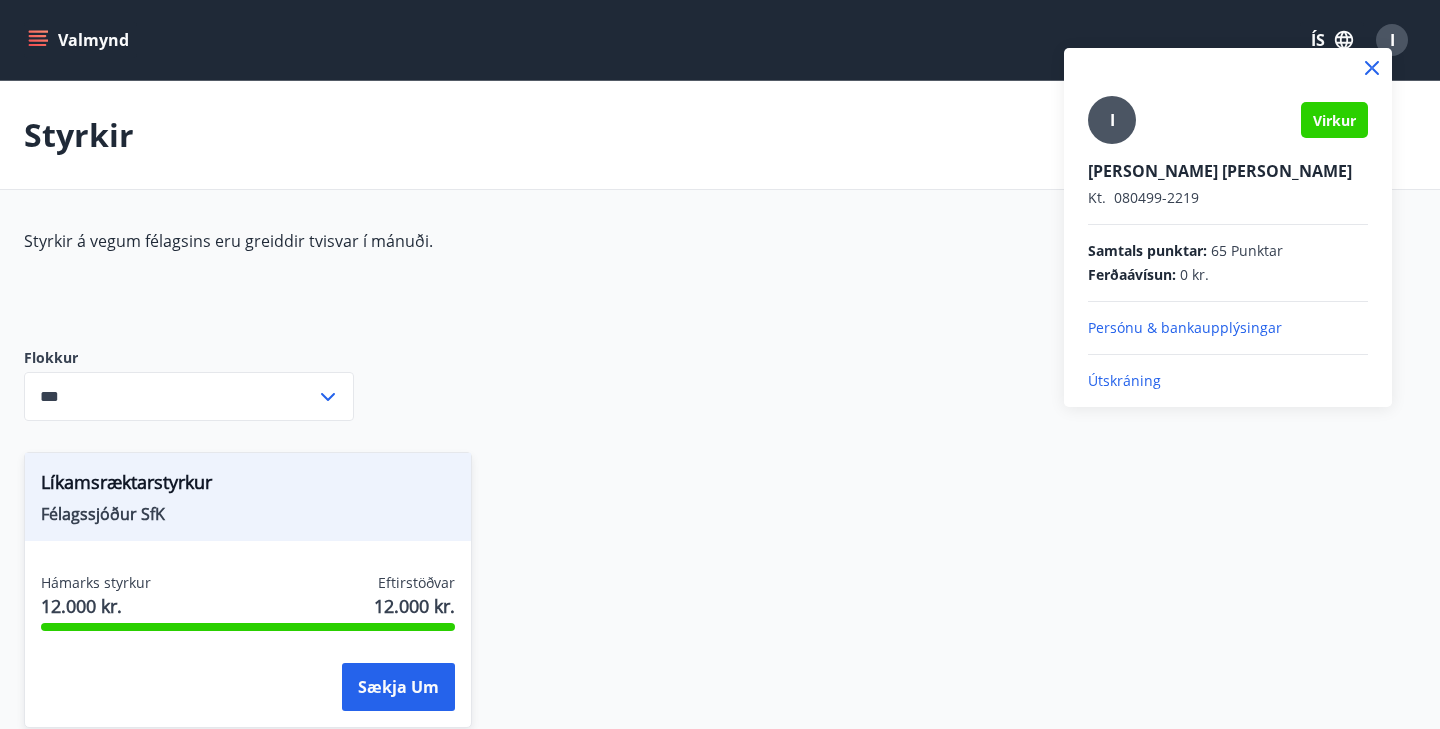 click at bounding box center (720, 364) 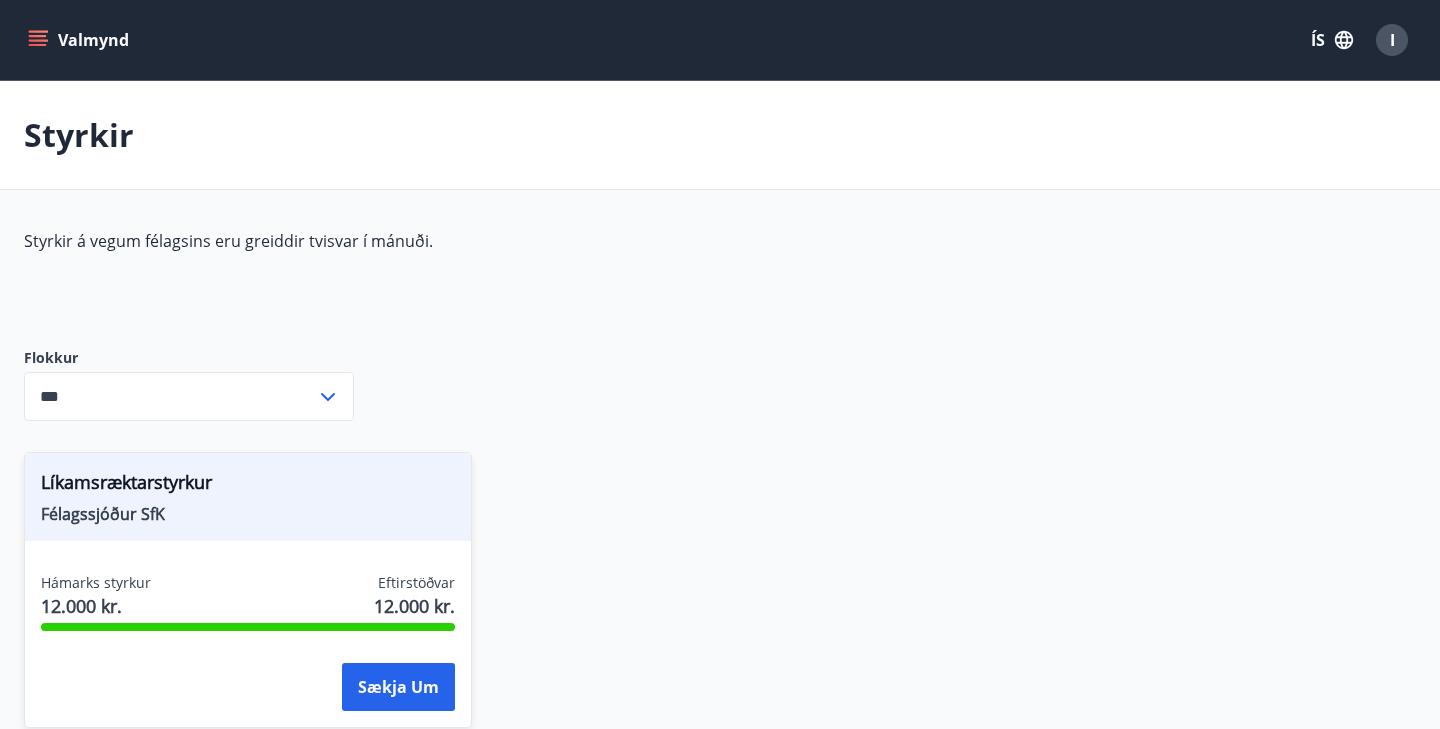 click on "Valmynd" at bounding box center (80, 40) 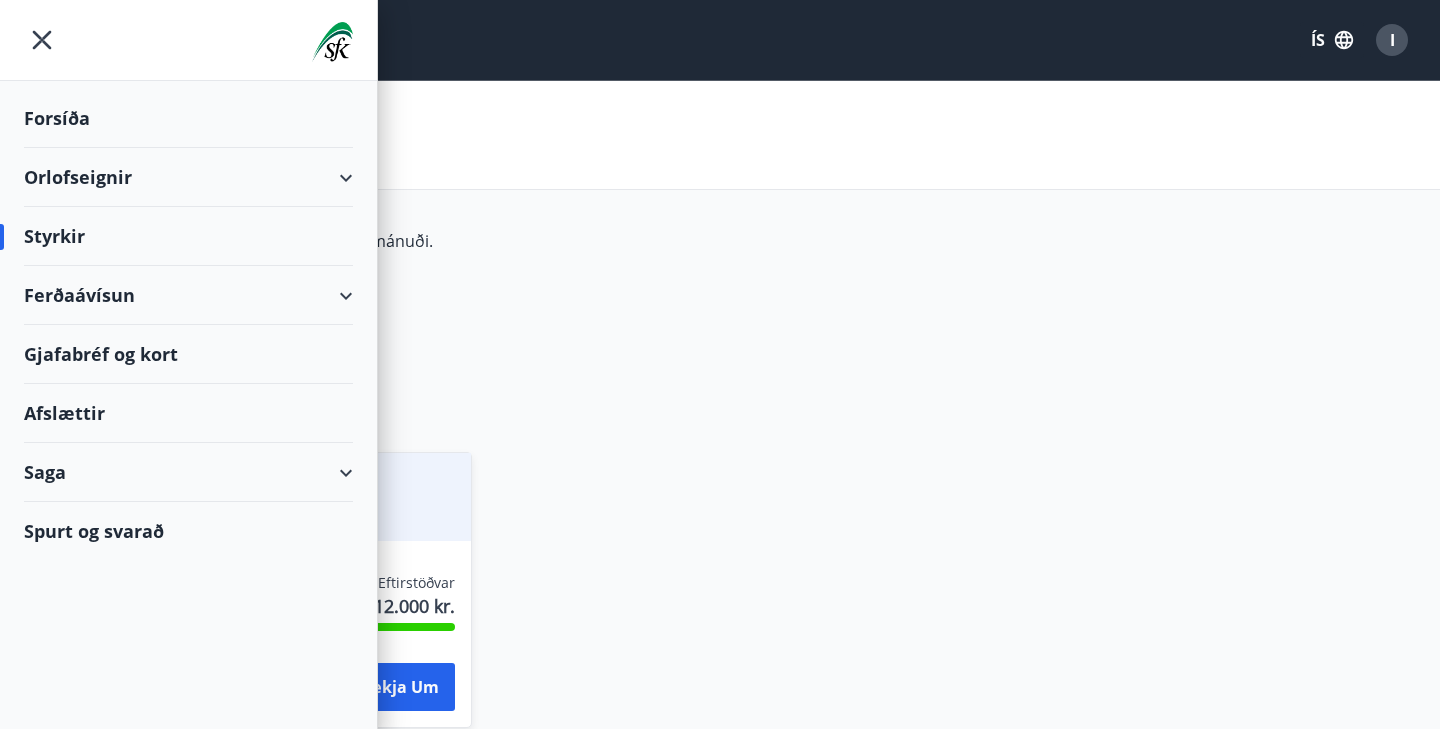 click on "Forsíða" at bounding box center [188, 118] 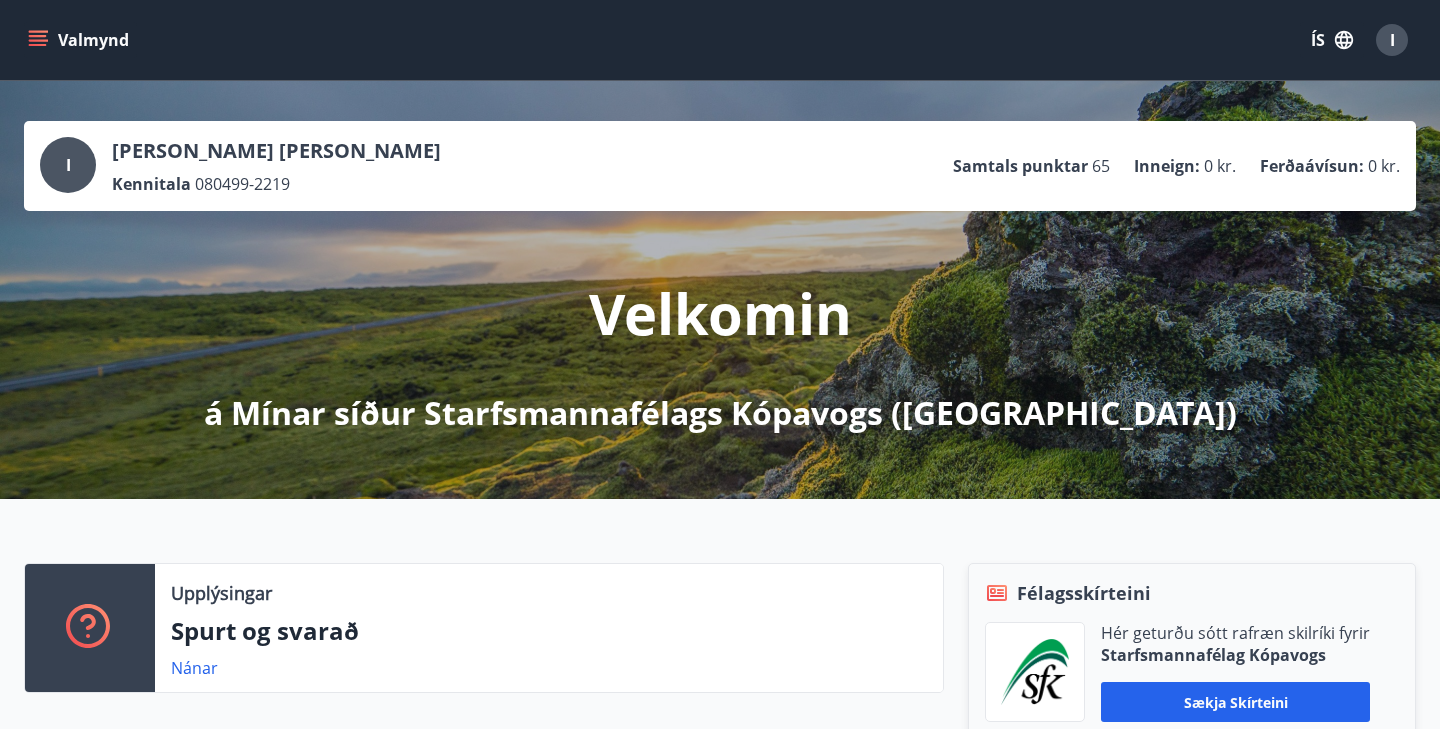 click on "Samtals punktar 65 Inneign : 0 kr. Ferðaávísun : 0 kr." at bounding box center [1176, 166] 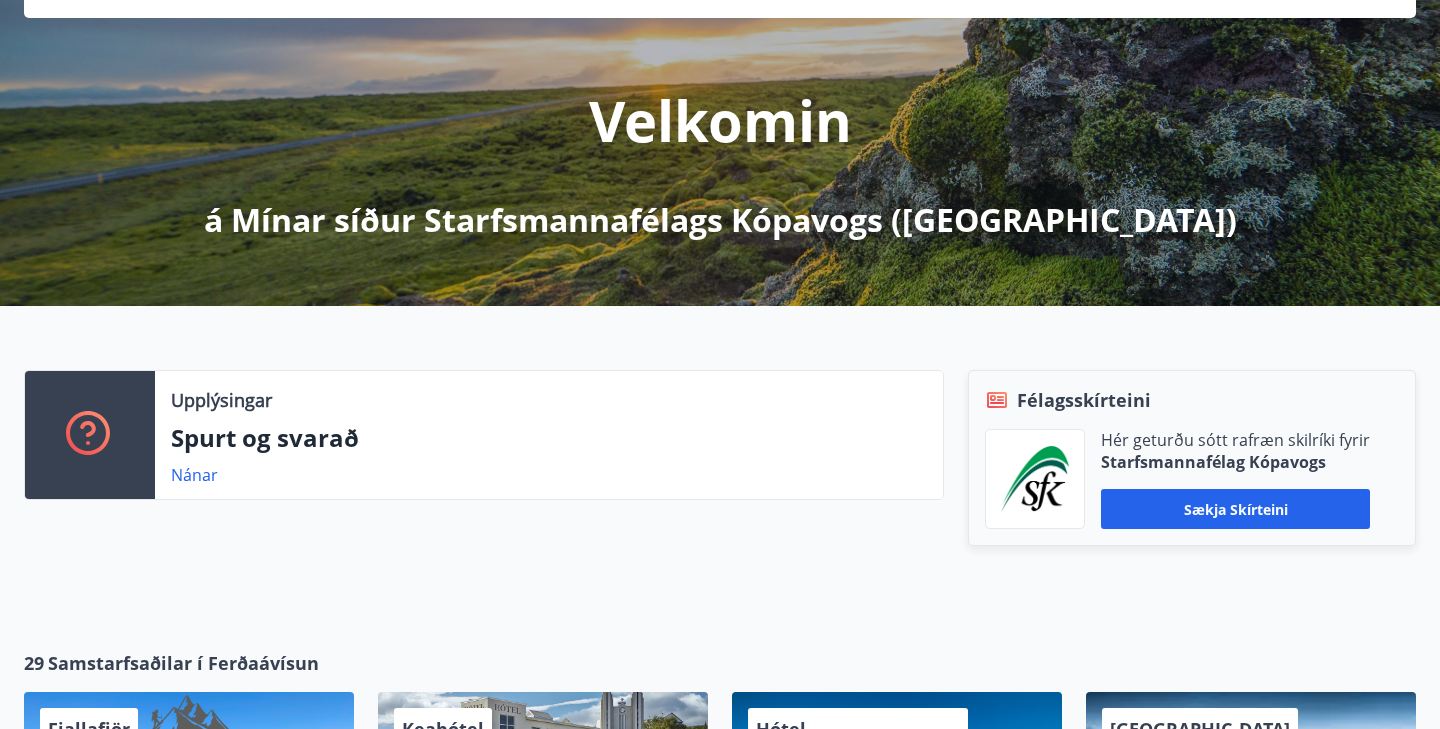 scroll, scrollTop: 211, scrollLeft: 0, axis: vertical 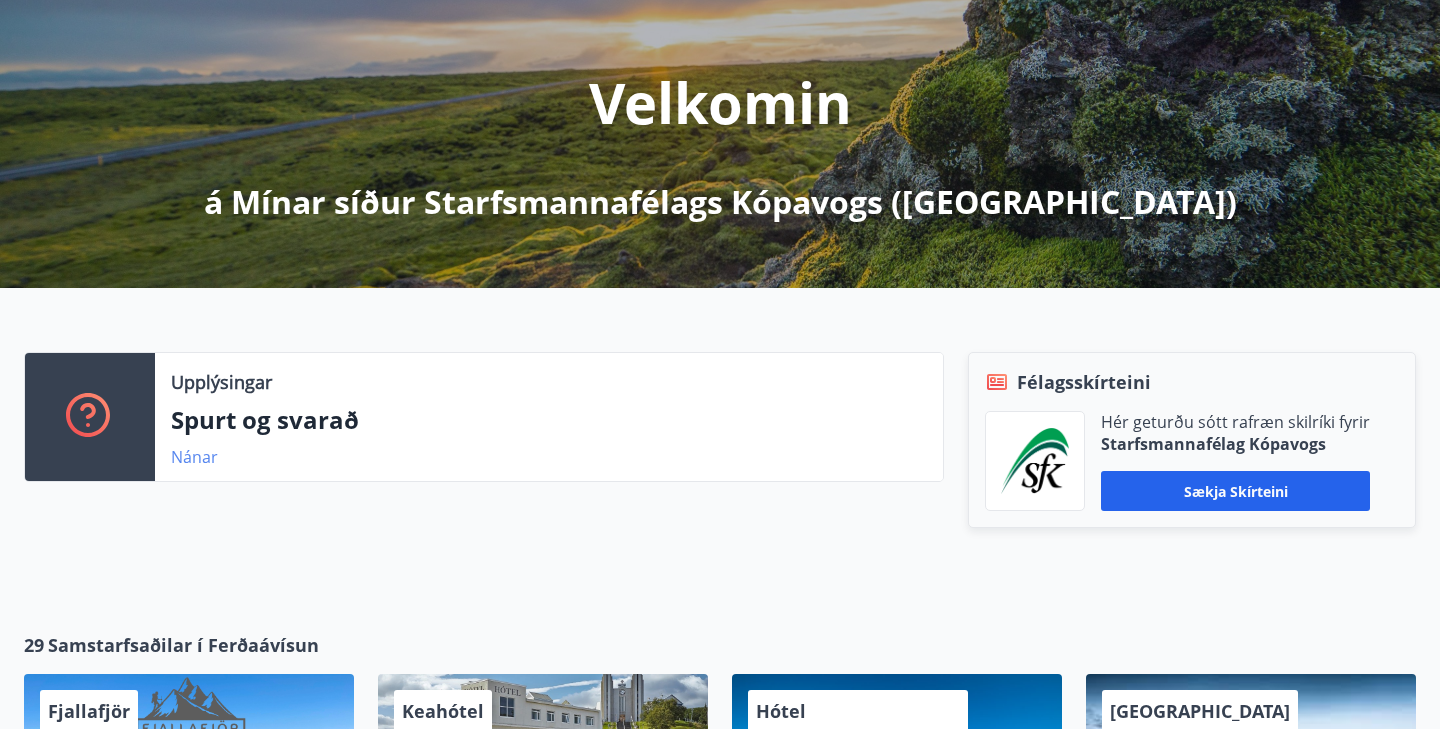 click on "Nánar" at bounding box center (194, 457) 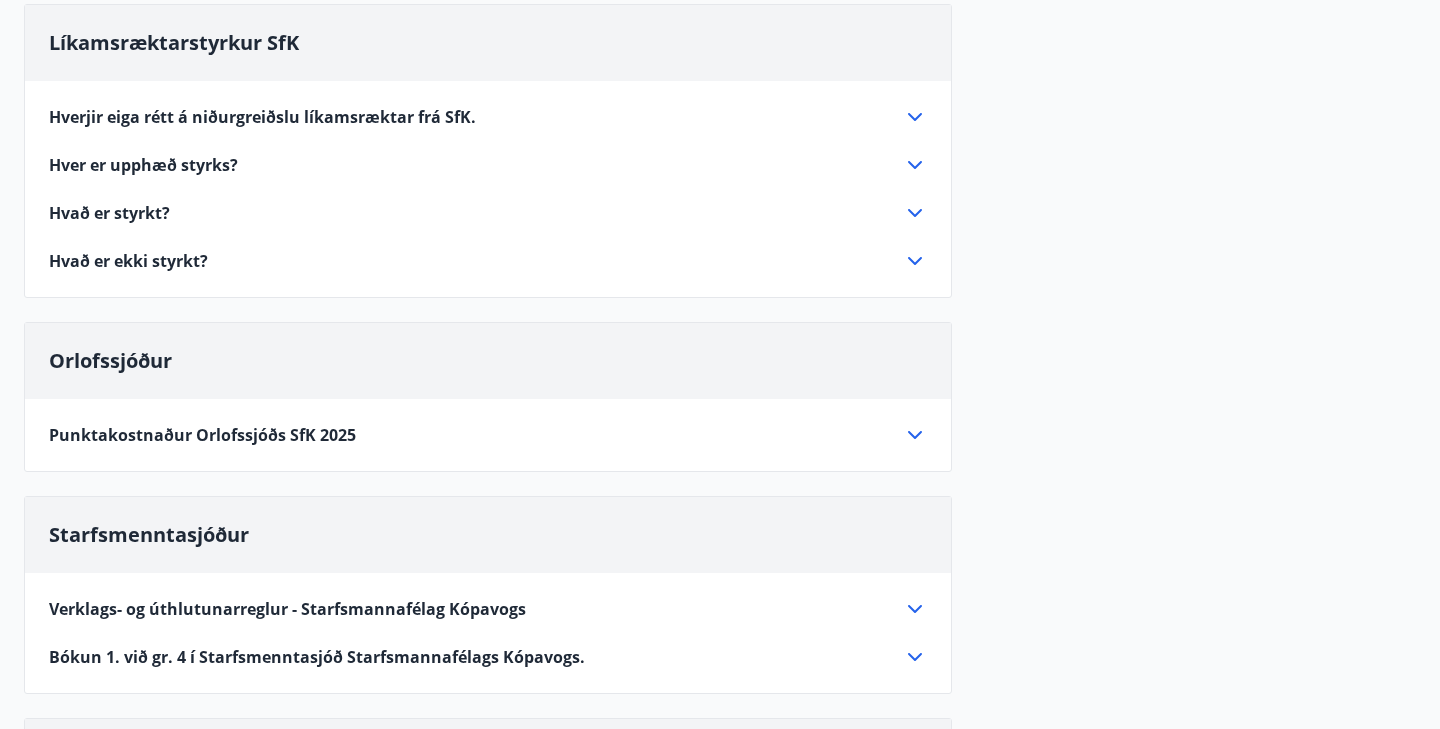 scroll, scrollTop: 499, scrollLeft: 0, axis: vertical 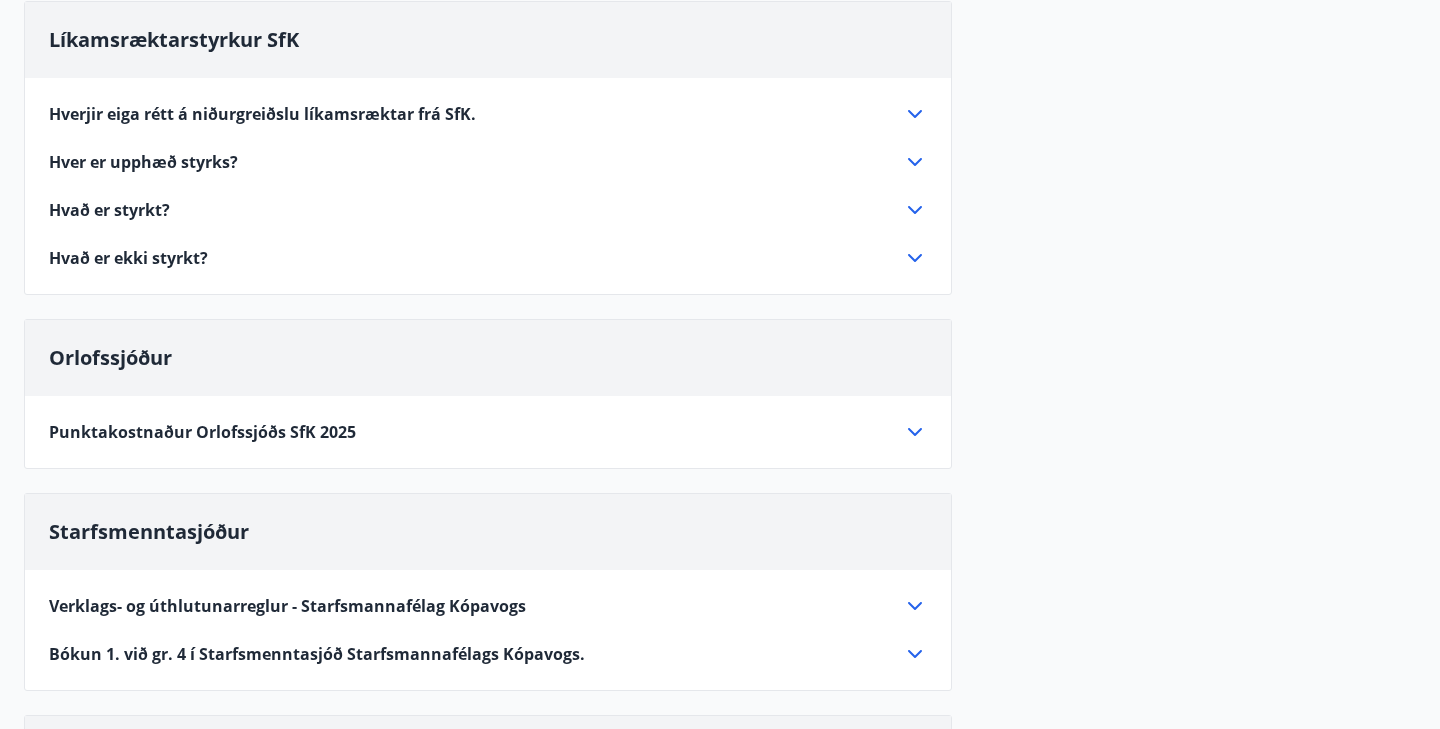 click on "Punktakostnaður Orlofssjóðs SfK 2025" at bounding box center [488, 432] 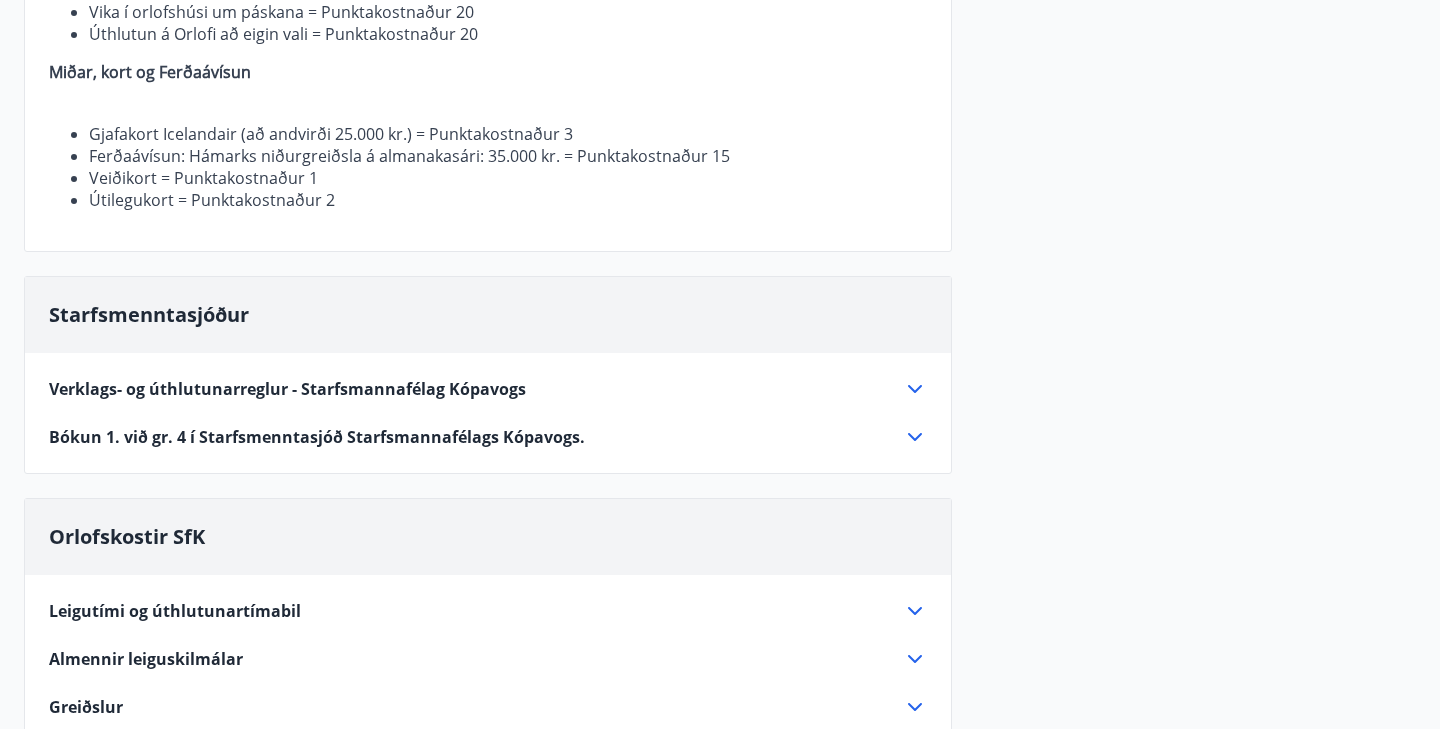 scroll, scrollTop: 1060, scrollLeft: 0, axis: vertical 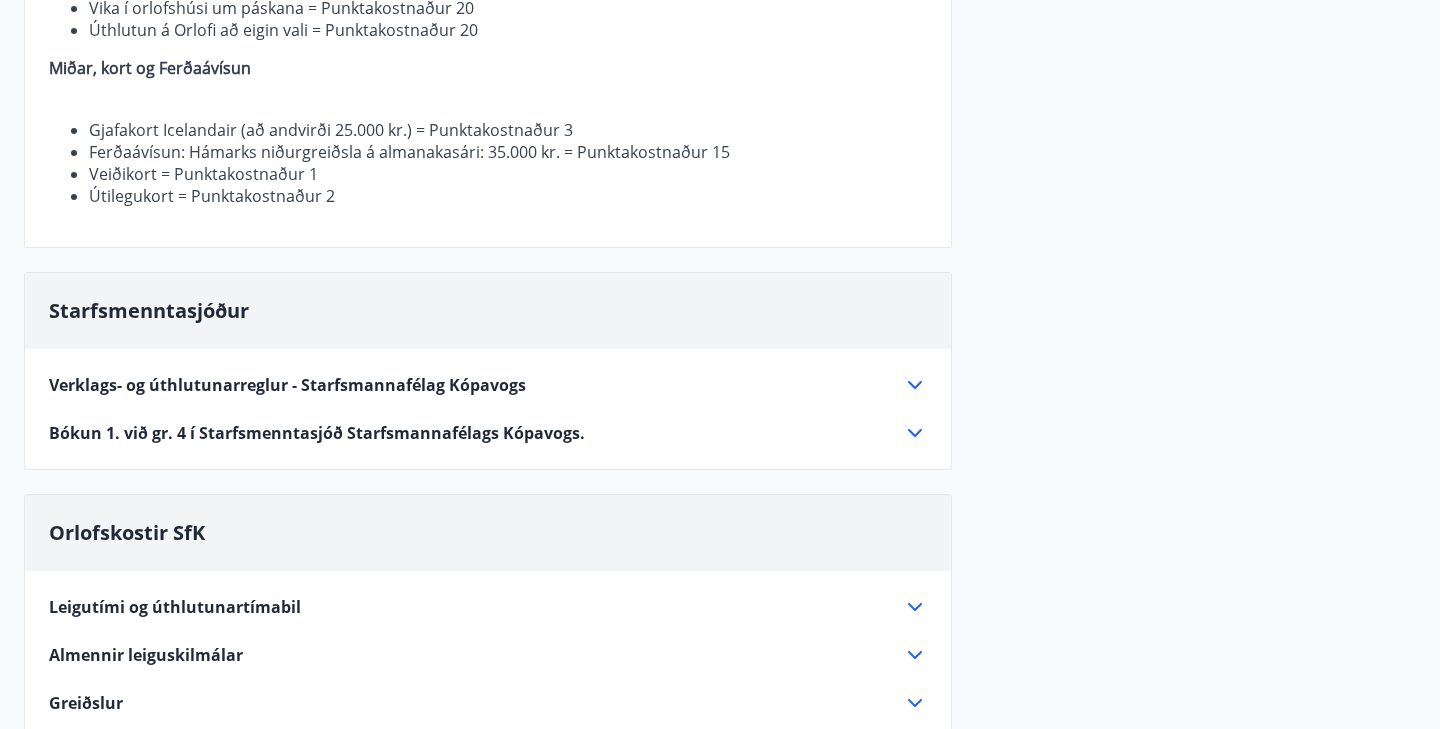 click 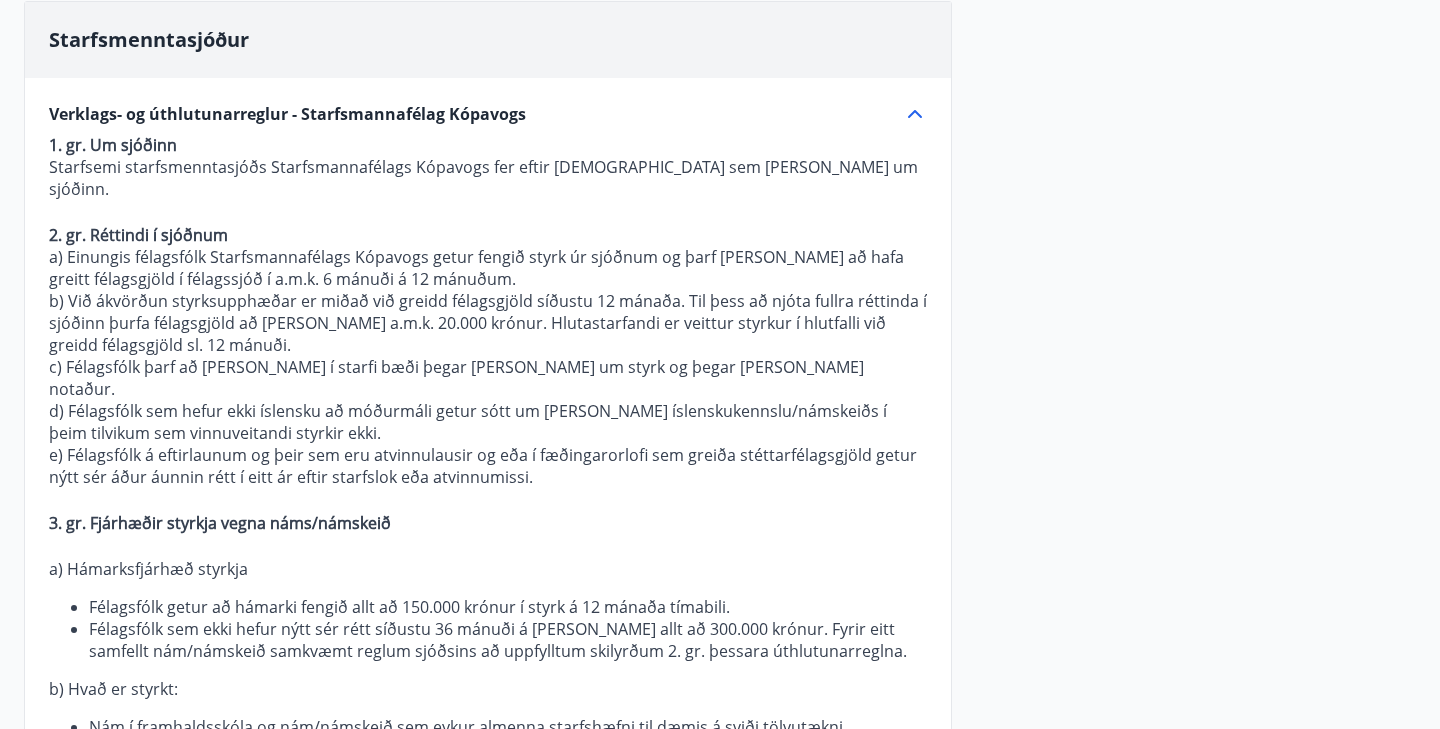 scroll, scrollTop: 1036, scrollLeft: 0, axis: vertical 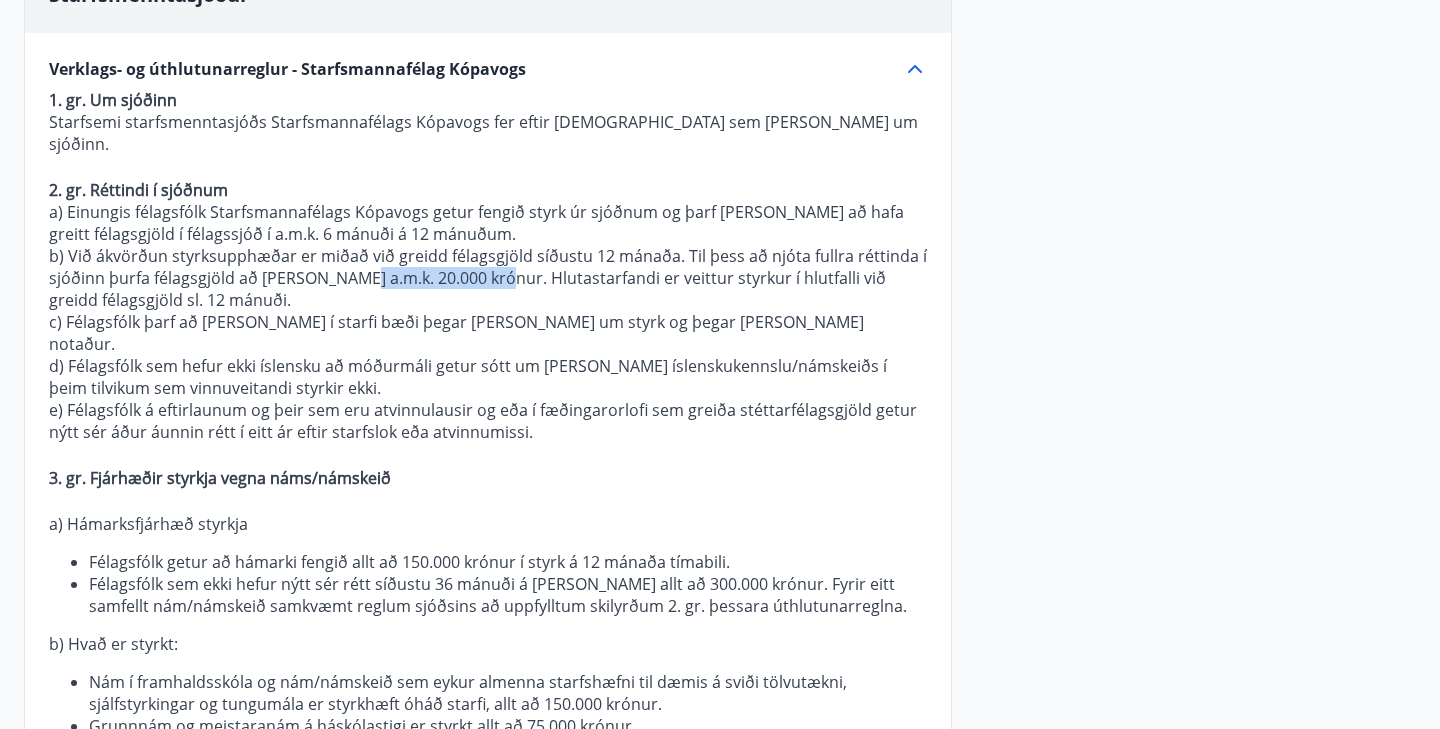 drag, startPoint x: 344, startPoint y: 251, endPoint x: 487, endPoint y: 251, distance: 143 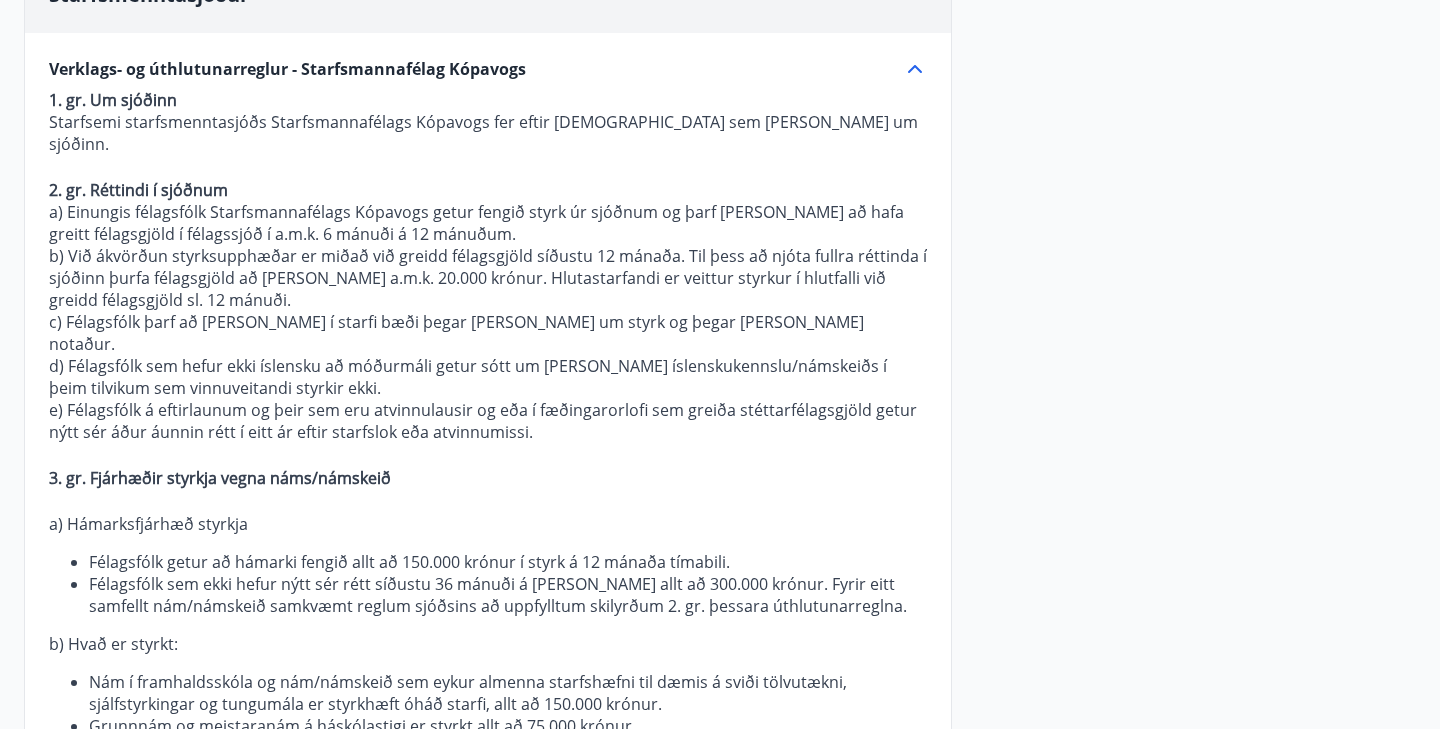 click on "Gjafabréf Icelandair Gjafabréf Icelandair, upplýsingar og skilmálar Gjafabréfin eru seld á 18.000 kr. en [PERSON_NAME] sem  25.000 kr. inneign í flugferð með Icelandair. Gjafabréfið gildir sem greiðsla upp í fargjald í beinu áætlunarflugi til allra áfangastaða Icelandair, innanlands sem utan. Reglur gjafabréfs er skv. skilmálum og reglum Icelandair. Nota má fleiri en eitt gjafabréf við hverja bókun. Sjóðfélagi má [PERSON_NAME] 7 gjafabréf á 12 mánaða tímabili. Ef bókað er hjá sölumanni [PERSON_NAME] reglur Icelandair um þjónustugjöld. Eftir útgáfu farseðils, [PERSON_NAME] reglur fargjaldsins um breytingar og fleira. Einungis er hægt að nota gjafabréfið upp í greiðslu flugs innan gildistíma sem gefinn [PERSON_NAME] á gjafabréfi. Athugið að einungis er hægt að nota gjafabréfin til greiðslu í beinu áætlunarflugi. Ekki í flugi hjá ferðaskrifstofum eða í tengiflugum.
Gjafabréfin fást ekki endurgreidd af Starfsmannafélagi Kópavogs eða Icelandair." at bounding box center (720, 1820) 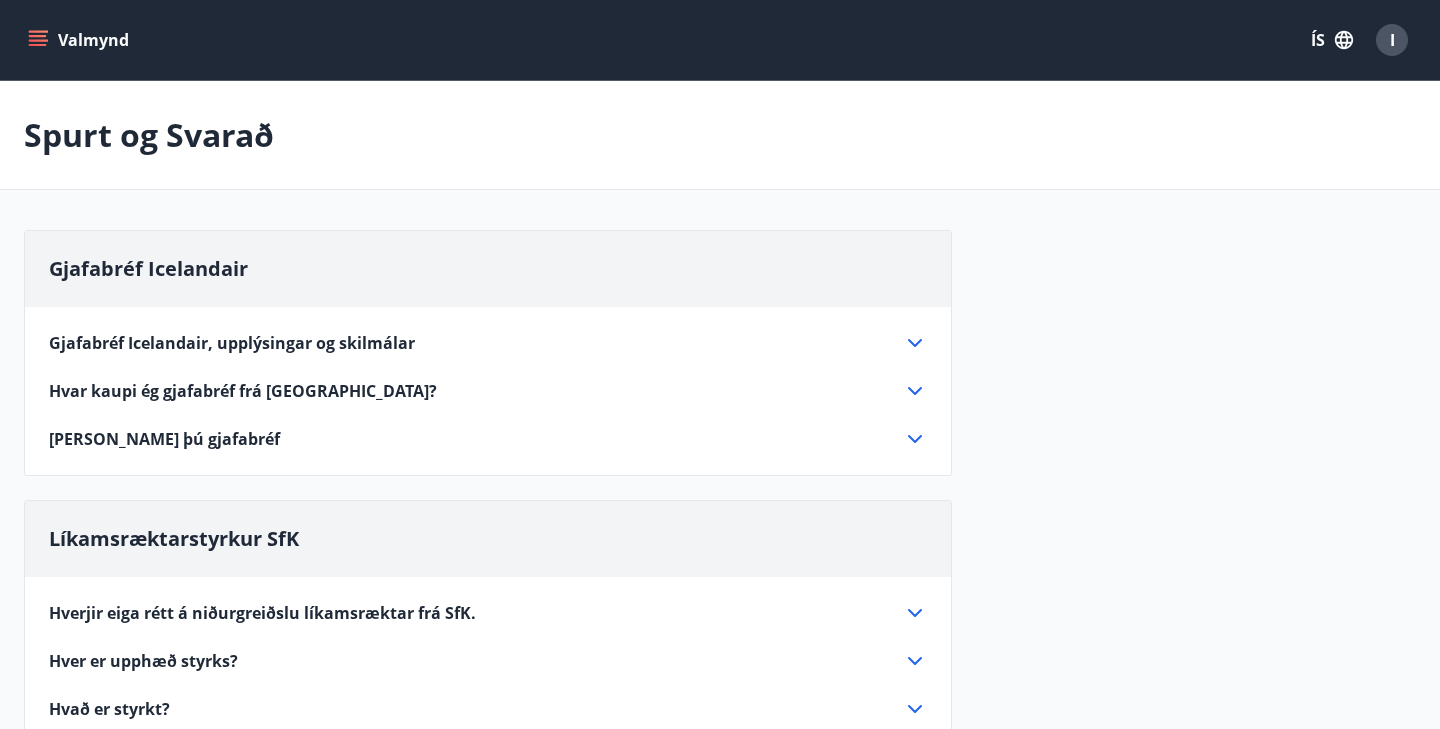 scroll, scrollTop: 0, scrollLeft: 0, axis: both 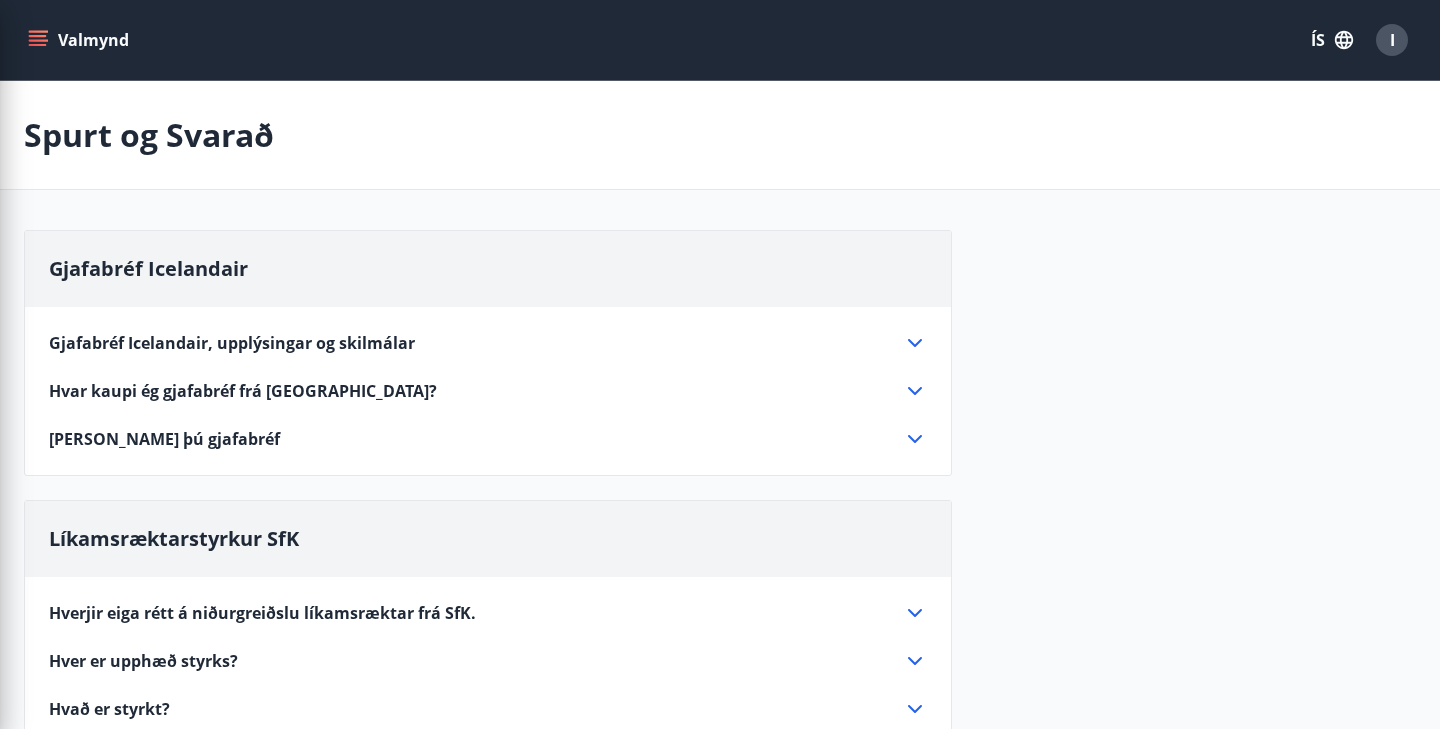 click on "Spurt og Svarað" at bounding box center (720, 135) 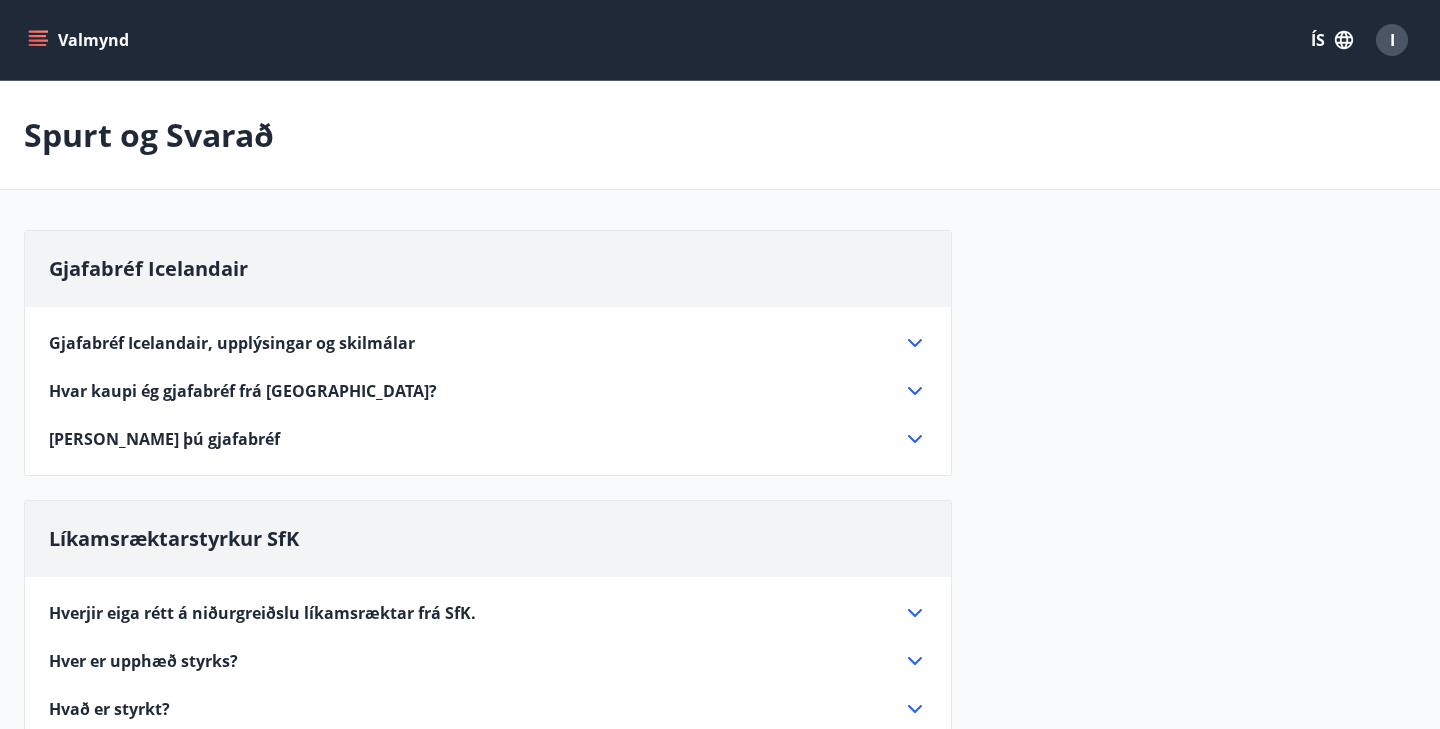 click on "Valmynd ÍS I" at bounding box center (720, 40) 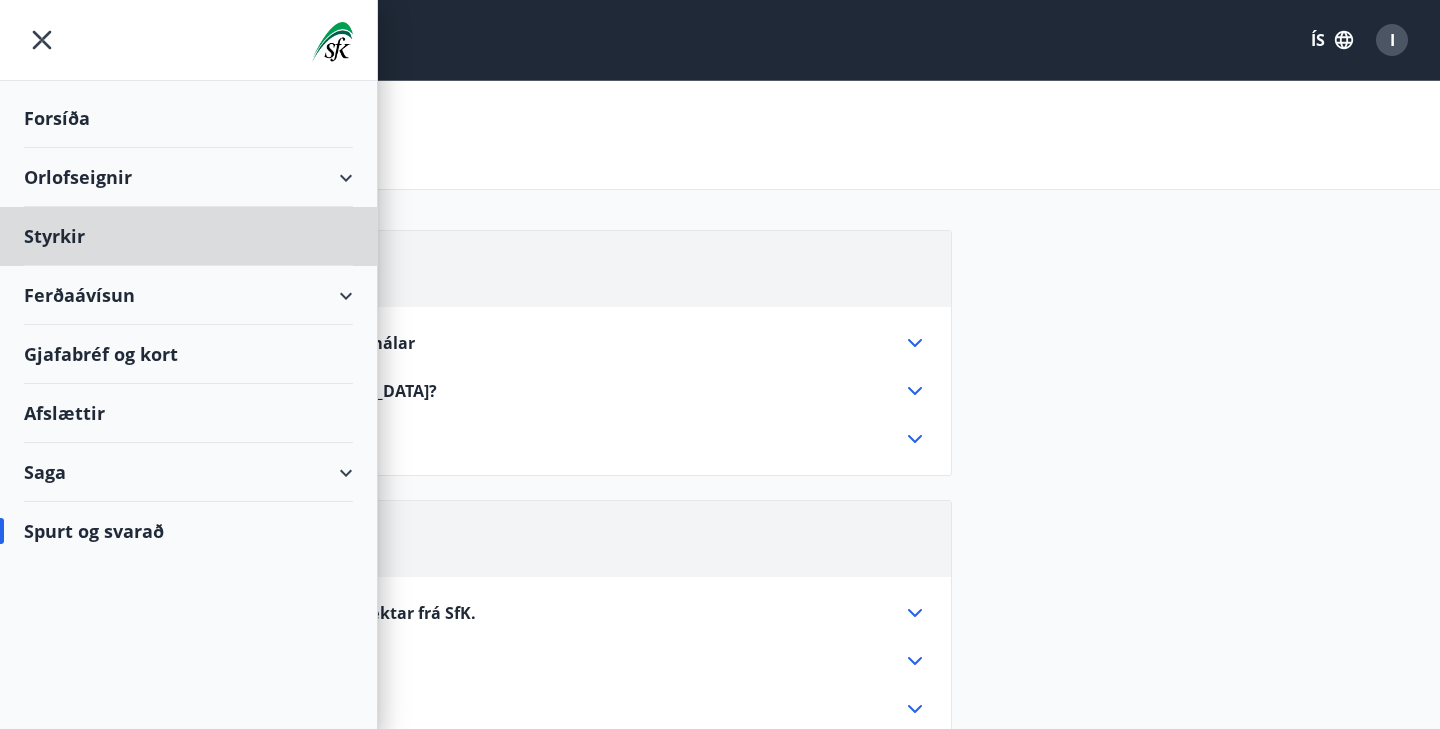click on "Forsíða" at bounding box center [188, 118] 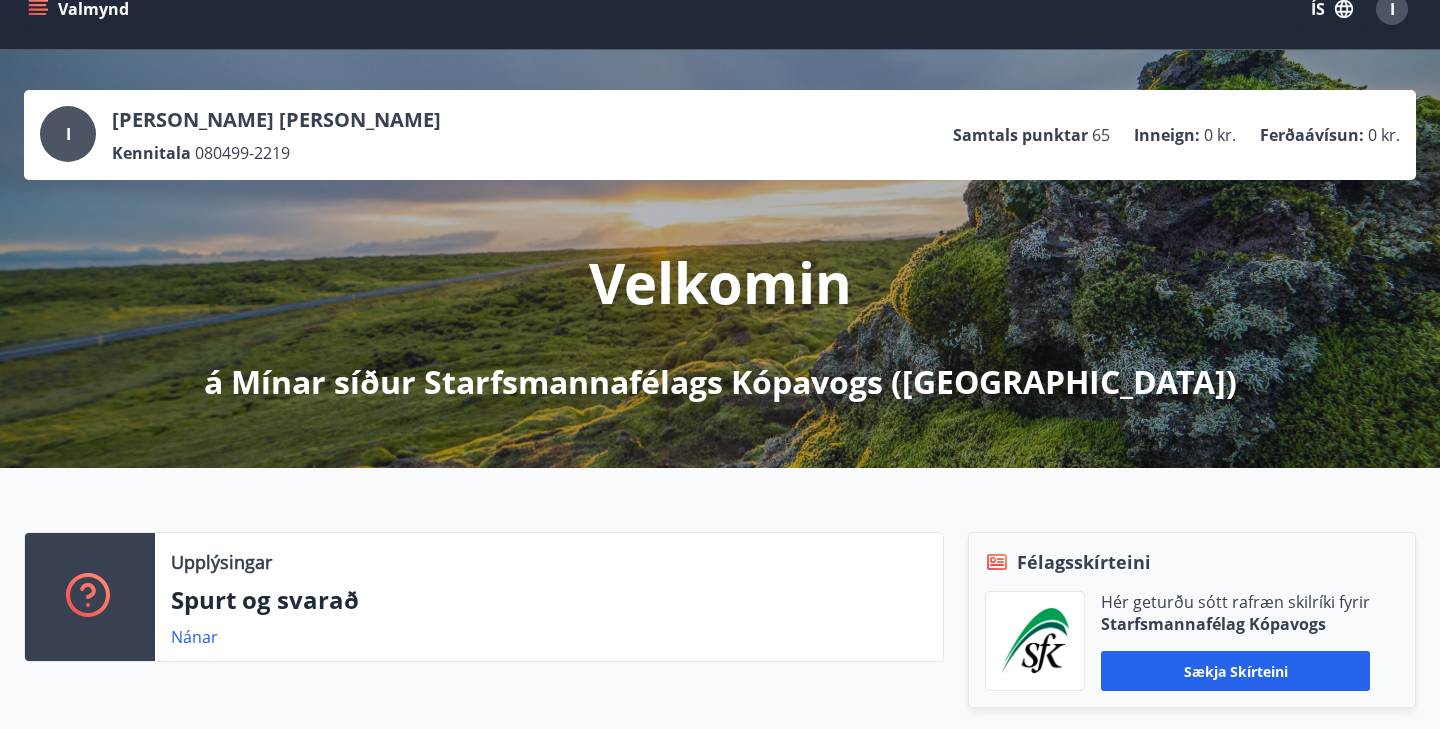scroll, scrollTop: 19, scrollLeft: 0, axis: vertical 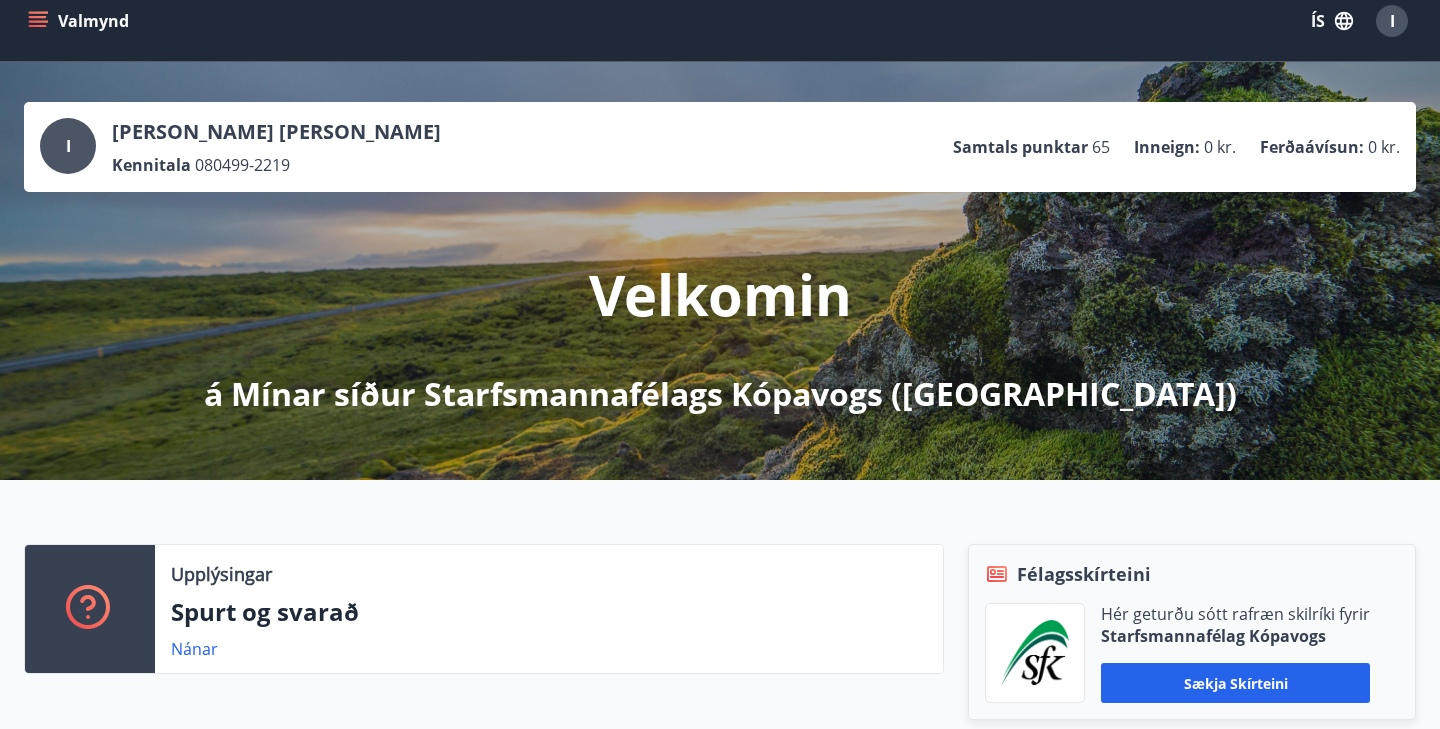 click on "Inneign :" at bounding box center [1167, 147] 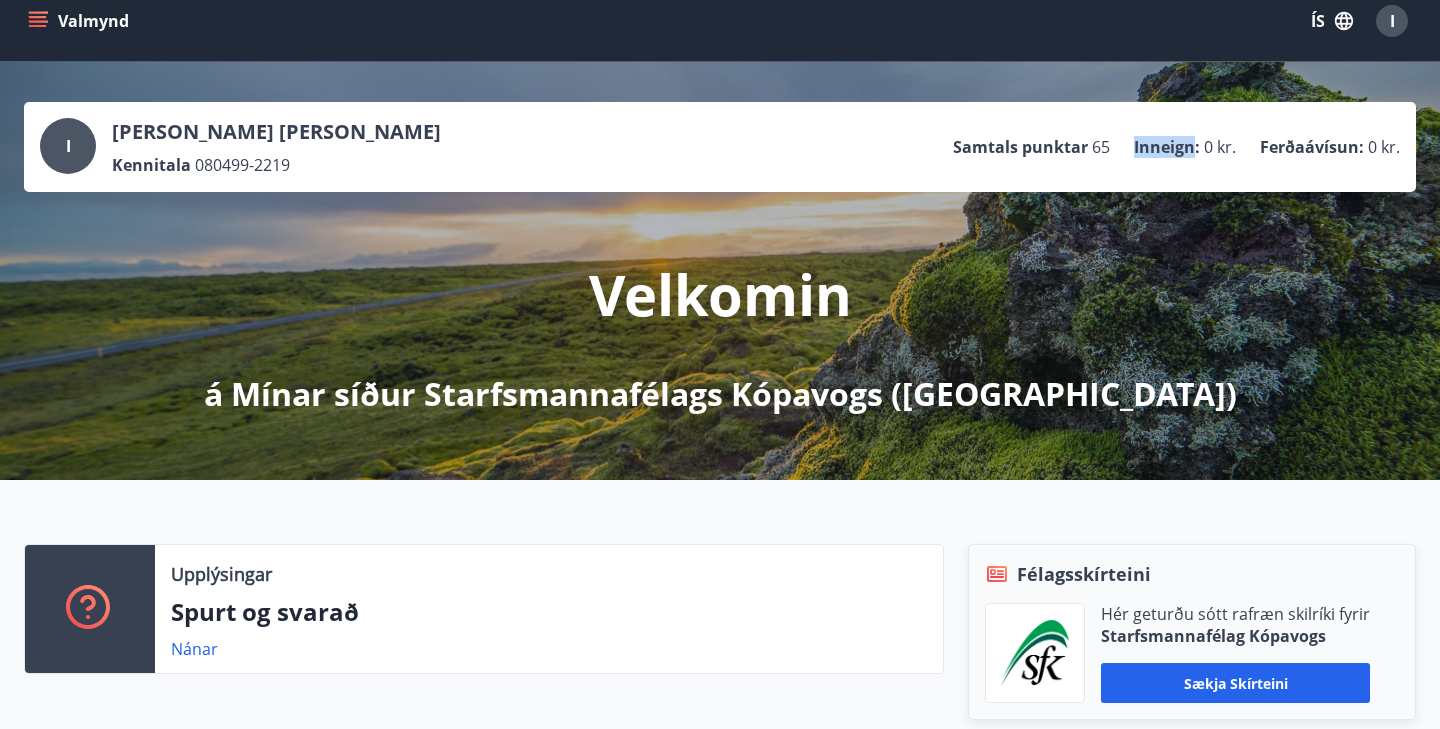 click on "Inneign :" at bounding box center [1167, 147] 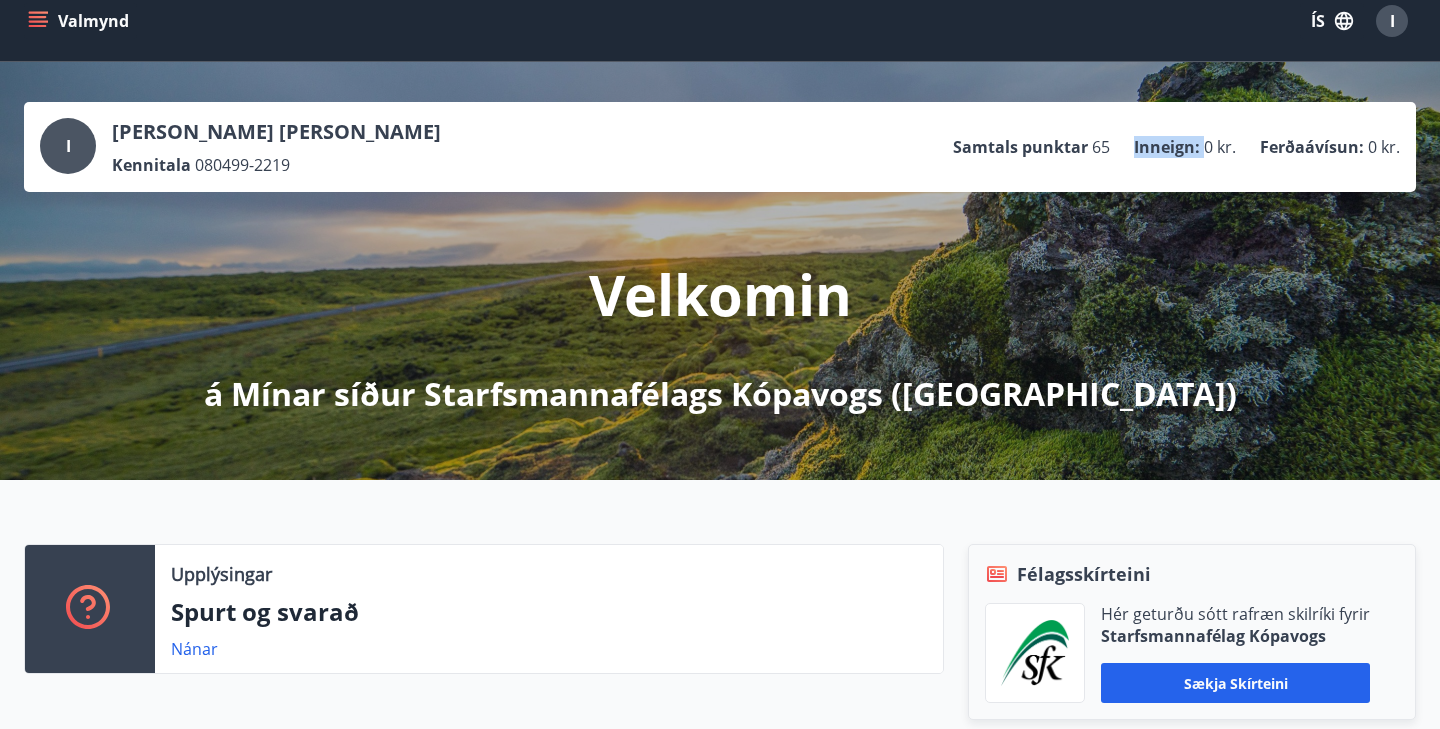 click on "Inneign :" at bounding box center (1167, 147) 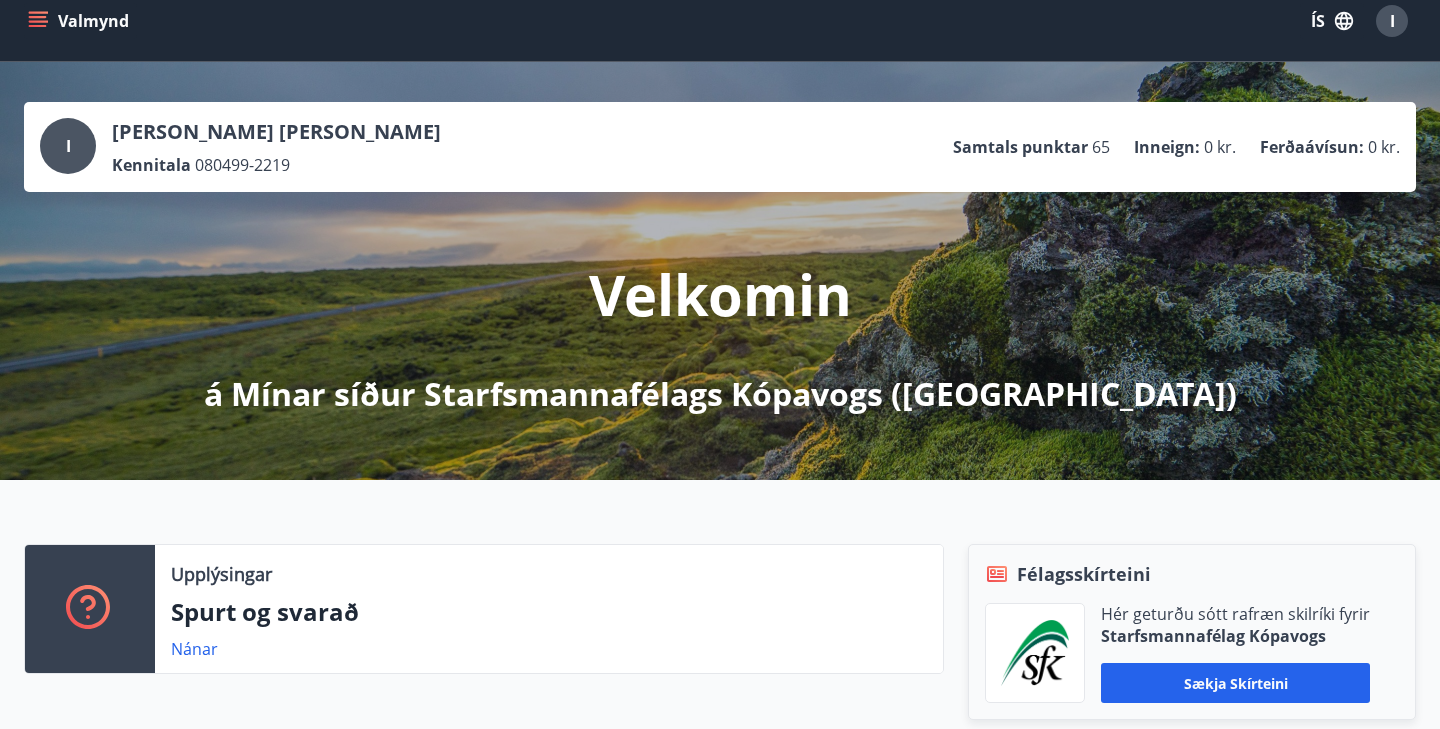 click on "0 kr." at bounding box center [1220, 147] 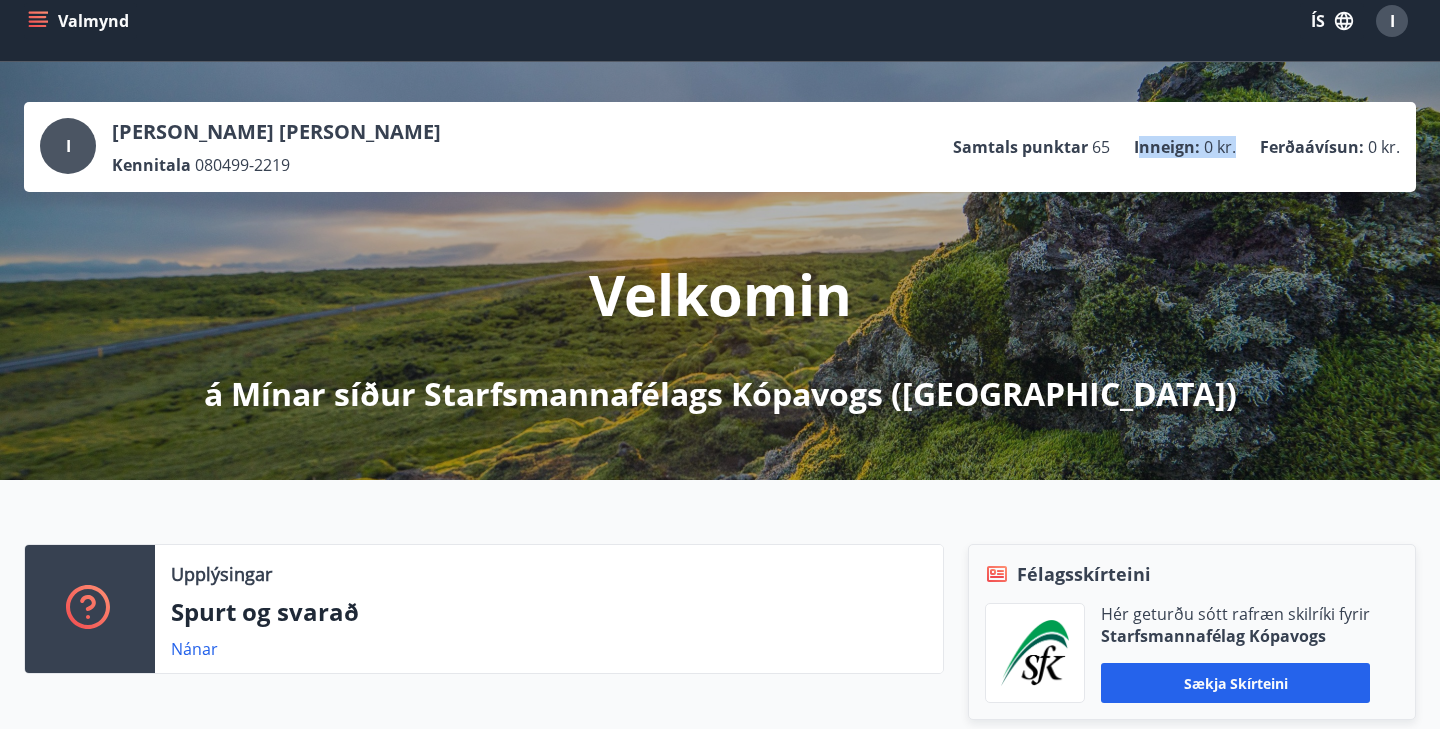 drag, startPoint x: 1236, startPoint y: 148, endPoint x: 1137, endPoint y: 147, distance: 99.00505 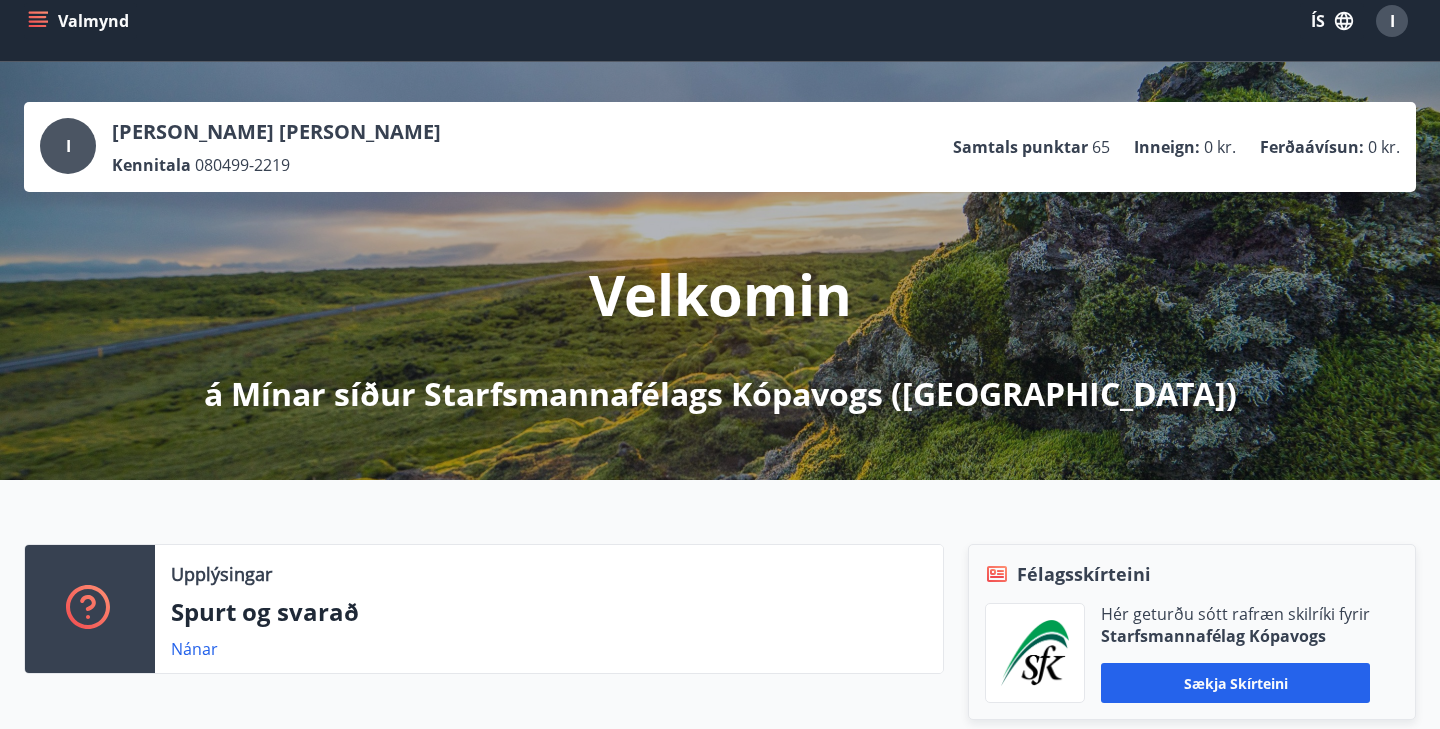 click on "I [PERSON_NAME] [PERSON_NAME] Kennitala 080499-2219 Samtals punktar 65 Inneign : 0 kr. Ferðaávísun : 0 kr." at bounding box center [720, 147] 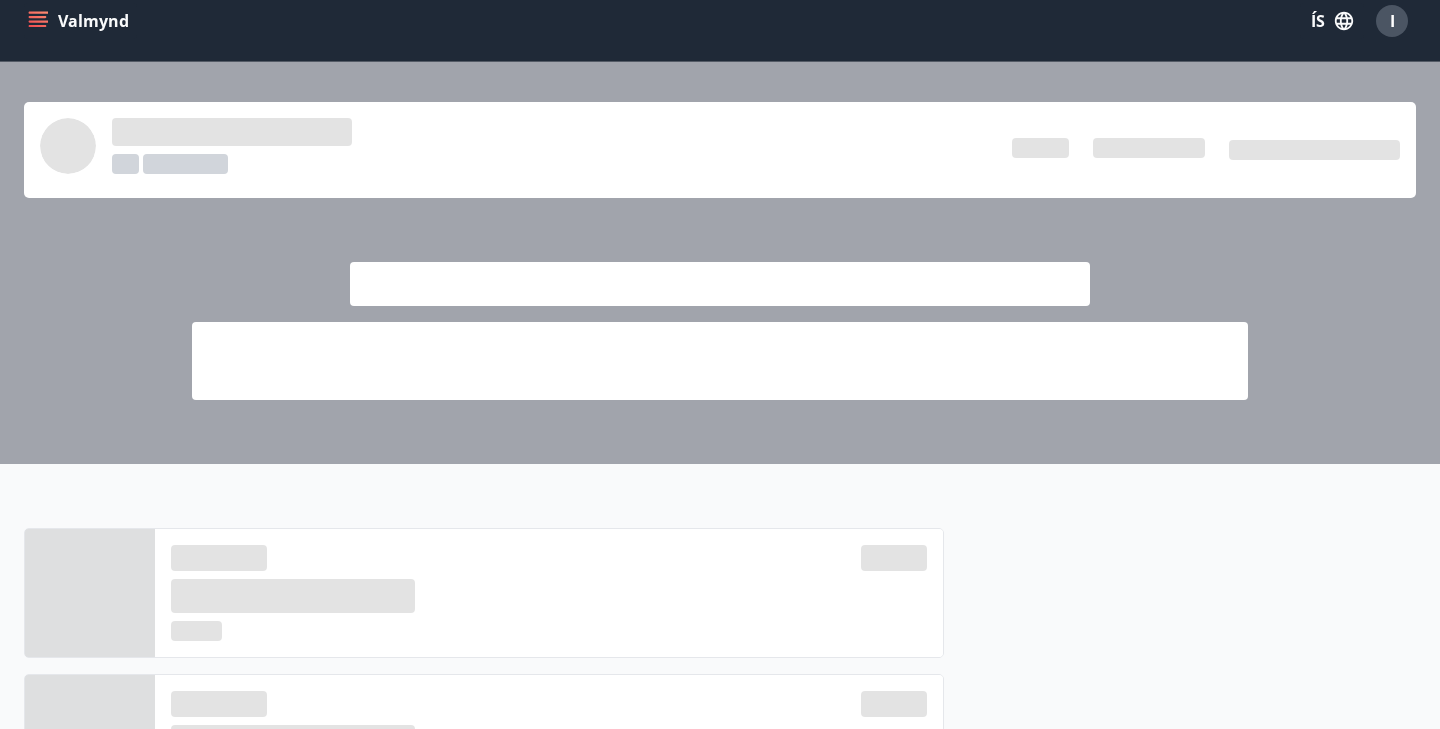 scroll, scrollTop: 0, scrollLeft: 0, axis: both 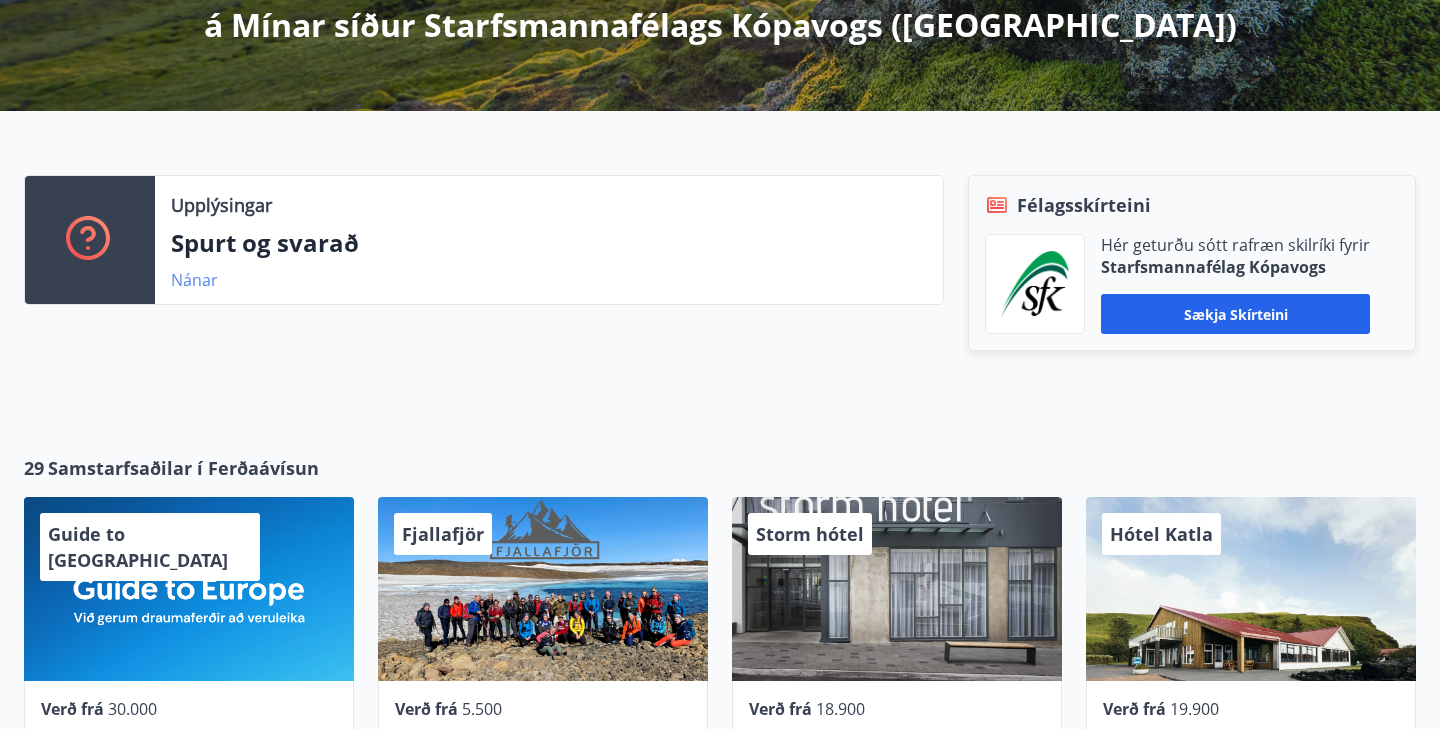 click on "Nánar" at bounding box center (194, 280) 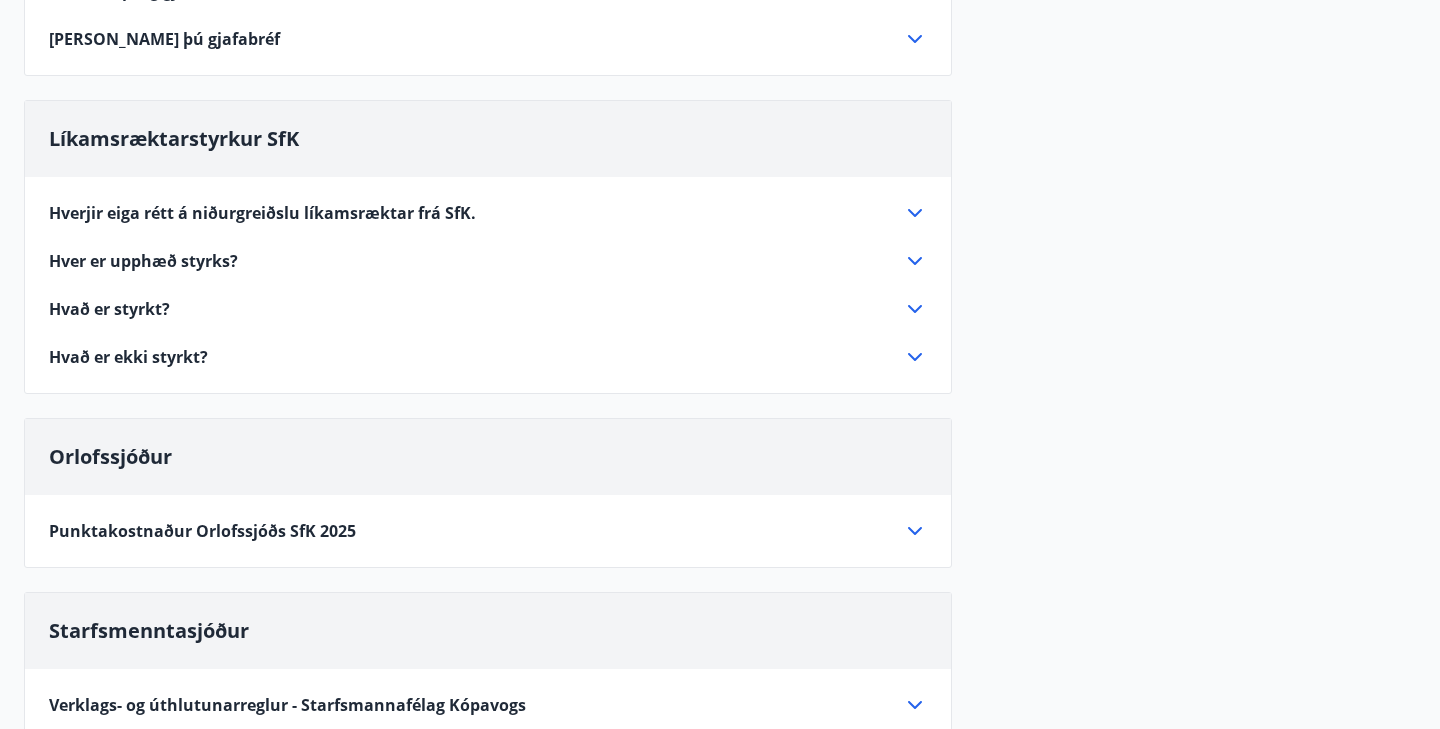 scroll, scrollTop: 401, scrollLeft: 0, axis: vertical 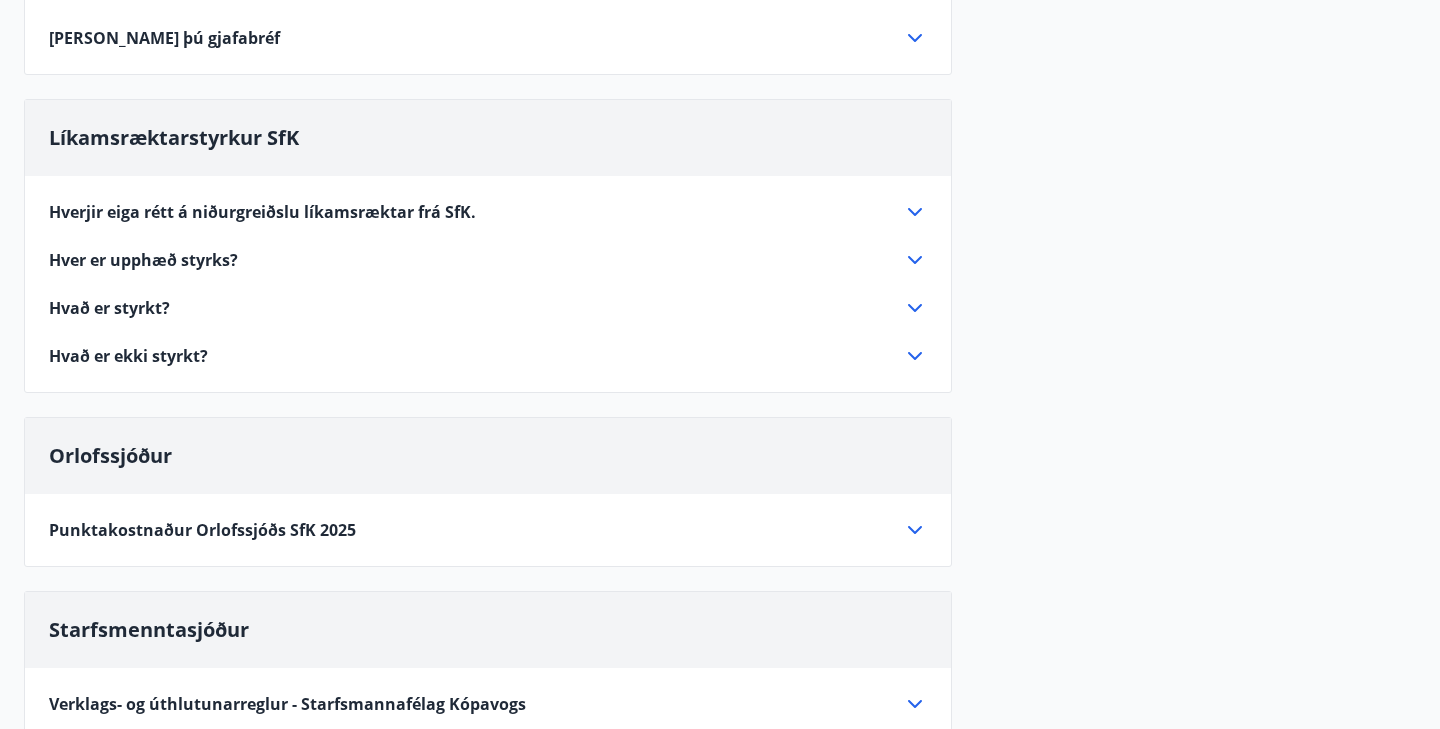 click on "Hvað er styrkt?" at bounding box center [109, 308] 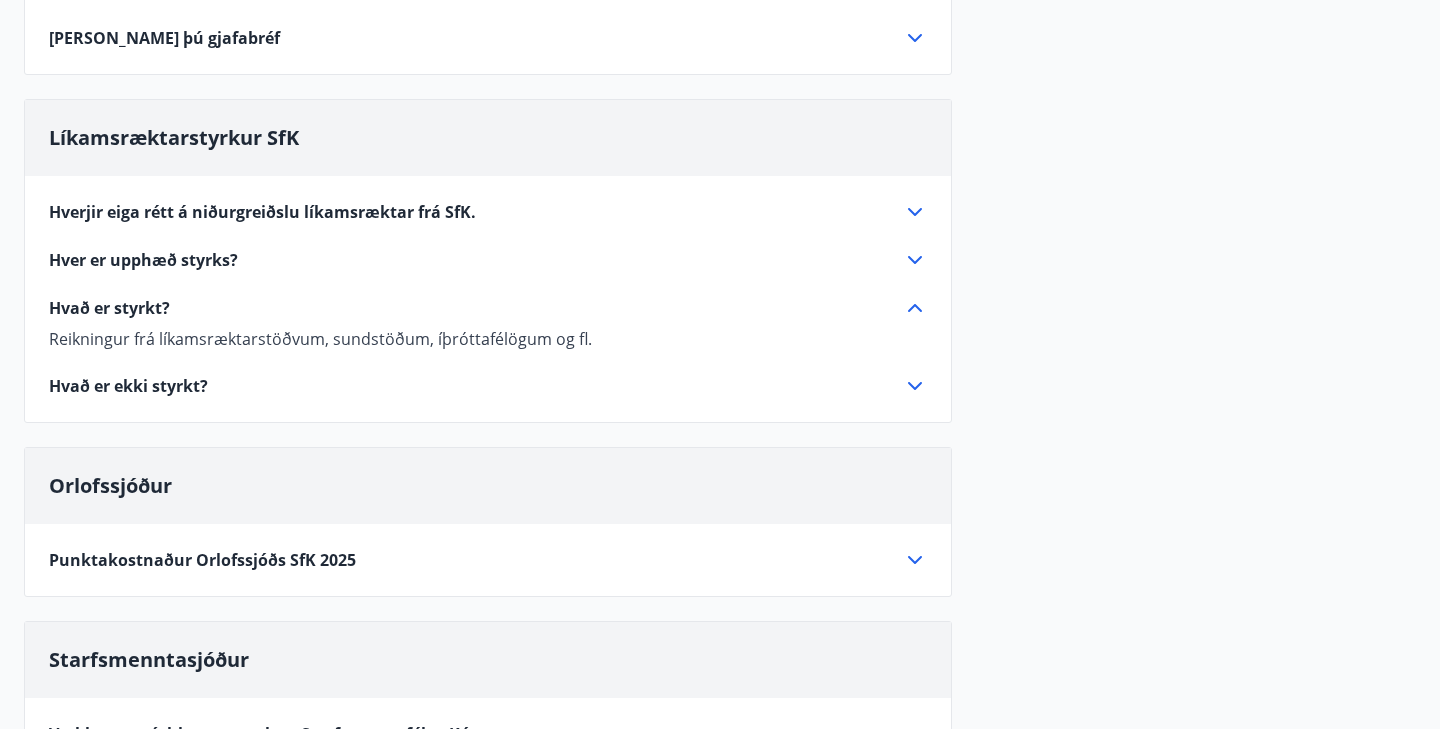 click on "Hvað er styrkt?" at bounding box center (109, 308) 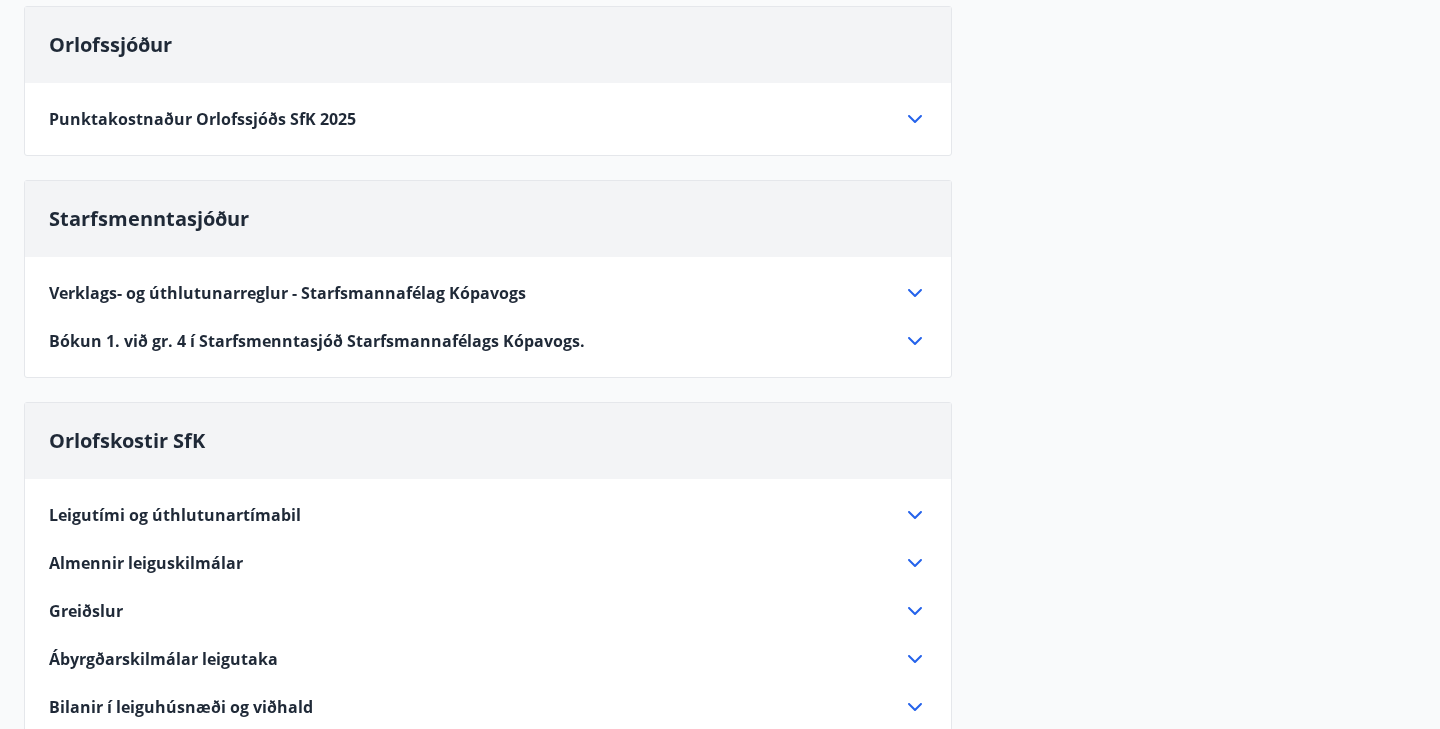 scroll, scrollTop: 850, scrollLeft: 0, axis: vertical 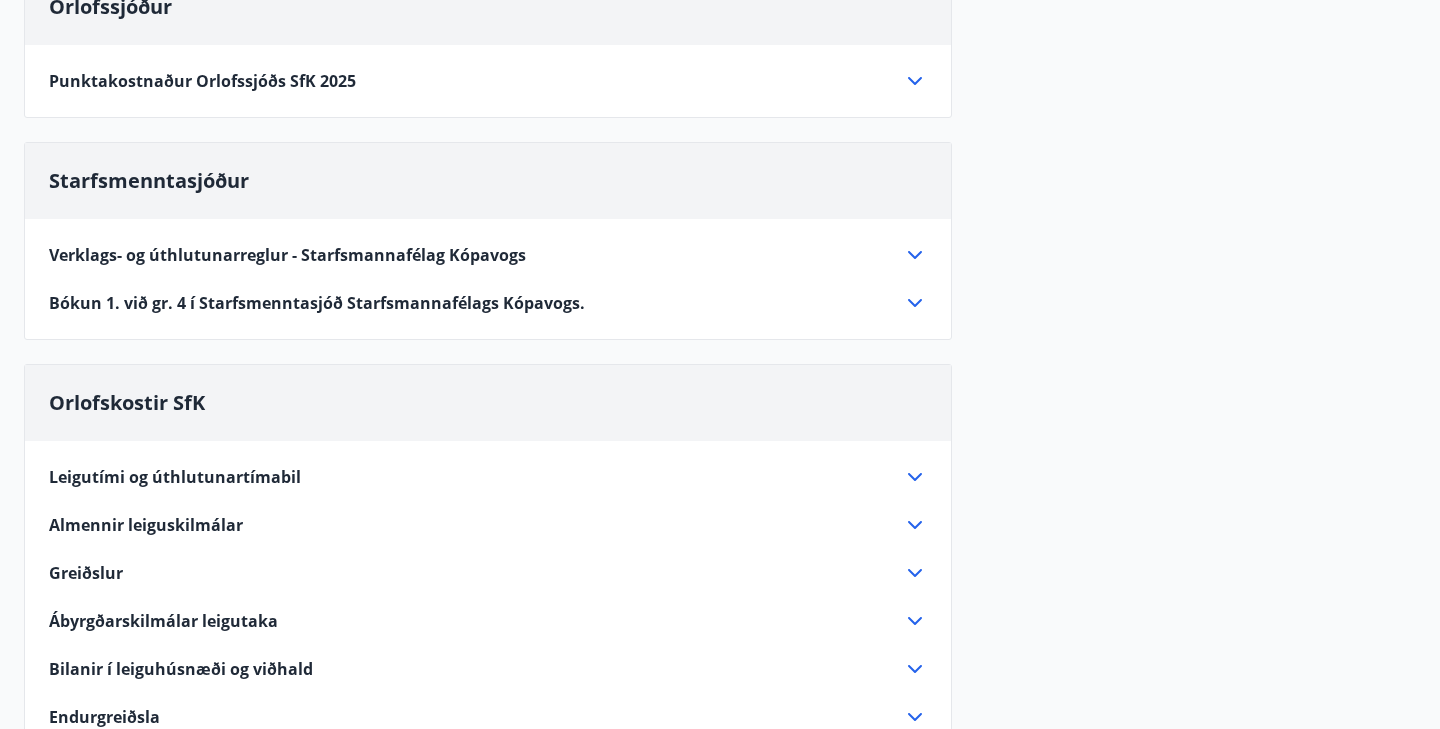 click on "Verklags- og úthlutunarreglur  -  Starfsmannafélag Kópavogs 1. gr. Um sjóðinn
Starfsemi starfsmenntasjóðs Starfsmannafélags Kópavogs fer eftir [DEMOGRAPHIC_DATA] sem [PERSON_NAME] um sjóðinn.
2. gr. Réttindi í sjóðnum
a)	Einungis félagsfólk Starfsmannafélags Kópavogs getur fengið styrk úr sjóðnum og þarf [PERSON_NAME] að hafa greitt félagsgjöld í félagssjóð í a.m.k. 6 mánuði á 12 mánuðum.
b)	Við ákvörðun styrksupphæðar er miðað við greidd félagsgjöld síðustu 12 mánaða. Til þess að njóta fullra réttinda í sjóðinn þurfa félagsgjöld að [PERSON_NAME] a.m.k. 20.000 krónur. Hlutastarfandi er veittur styrkur í hlutfalli við greidd félagsgjöld sl. 12 mánuði.
c)	Félagsfólk þarf að [PERSON_NAME] í starfi bæði þegar [PERSON_NAME] um styrk og þegar [PERSON_NAME] notaður.
d)	Félagsfólk sem hefur ekki íslensku að móðurmáli getur sótt um [PERSON_NAME] íslenskukennslu/námskeiðs í þeim tilvikum sem vinnuveitandi styrkir ekki.
a)	Hámarksfjárhæð styrkja" at bounding box center (488, 267) 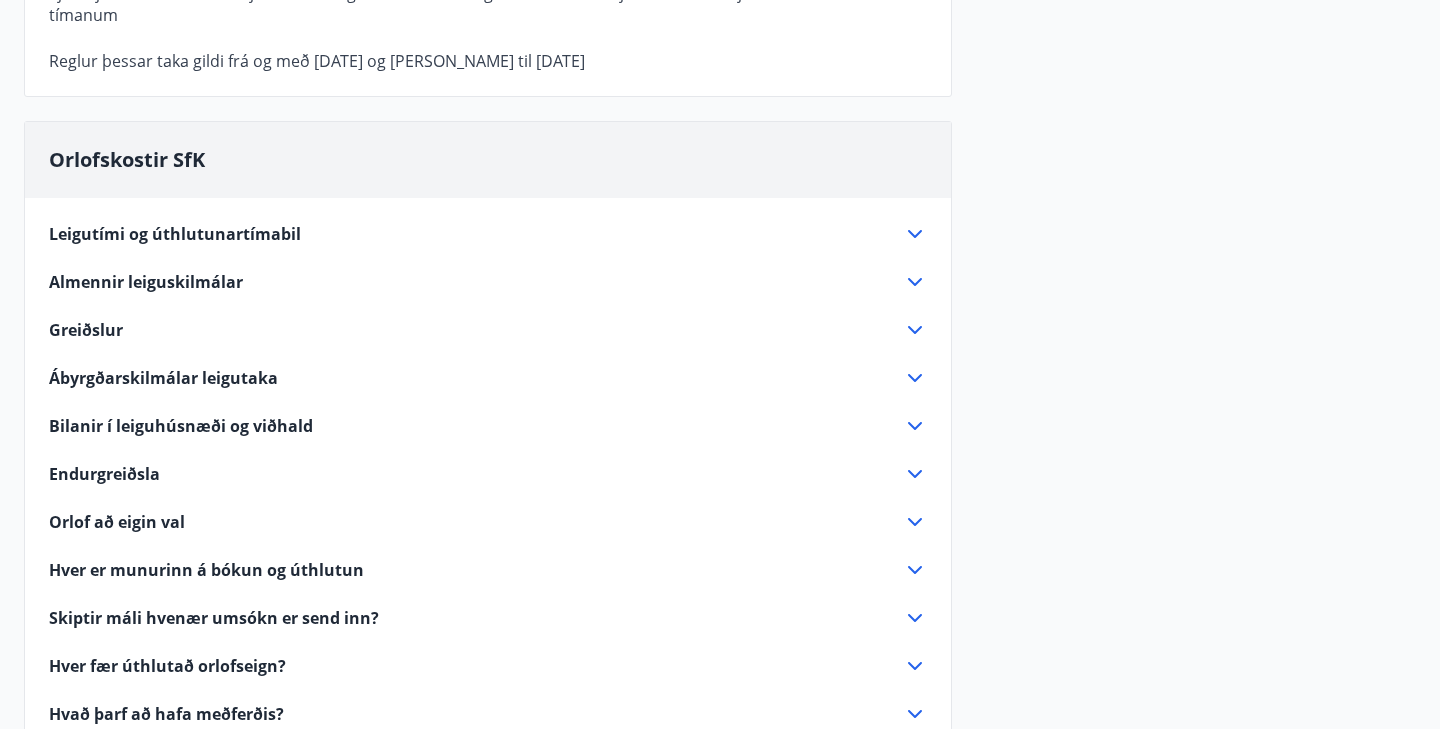 scroll, scrollTop: 3159, scrollLeft: 0, axis: vertical 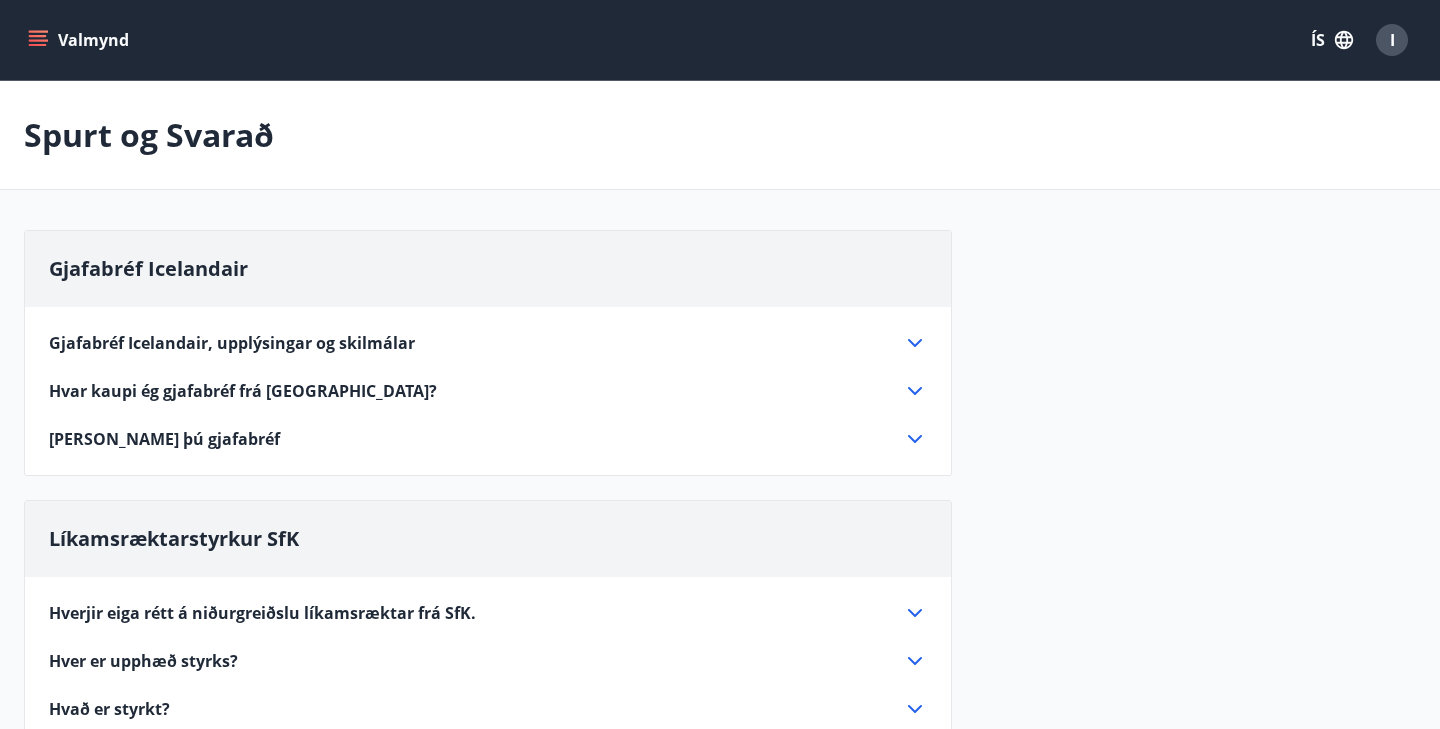 click on "Valmynd ÍS I" at bounding box center [720, 40] 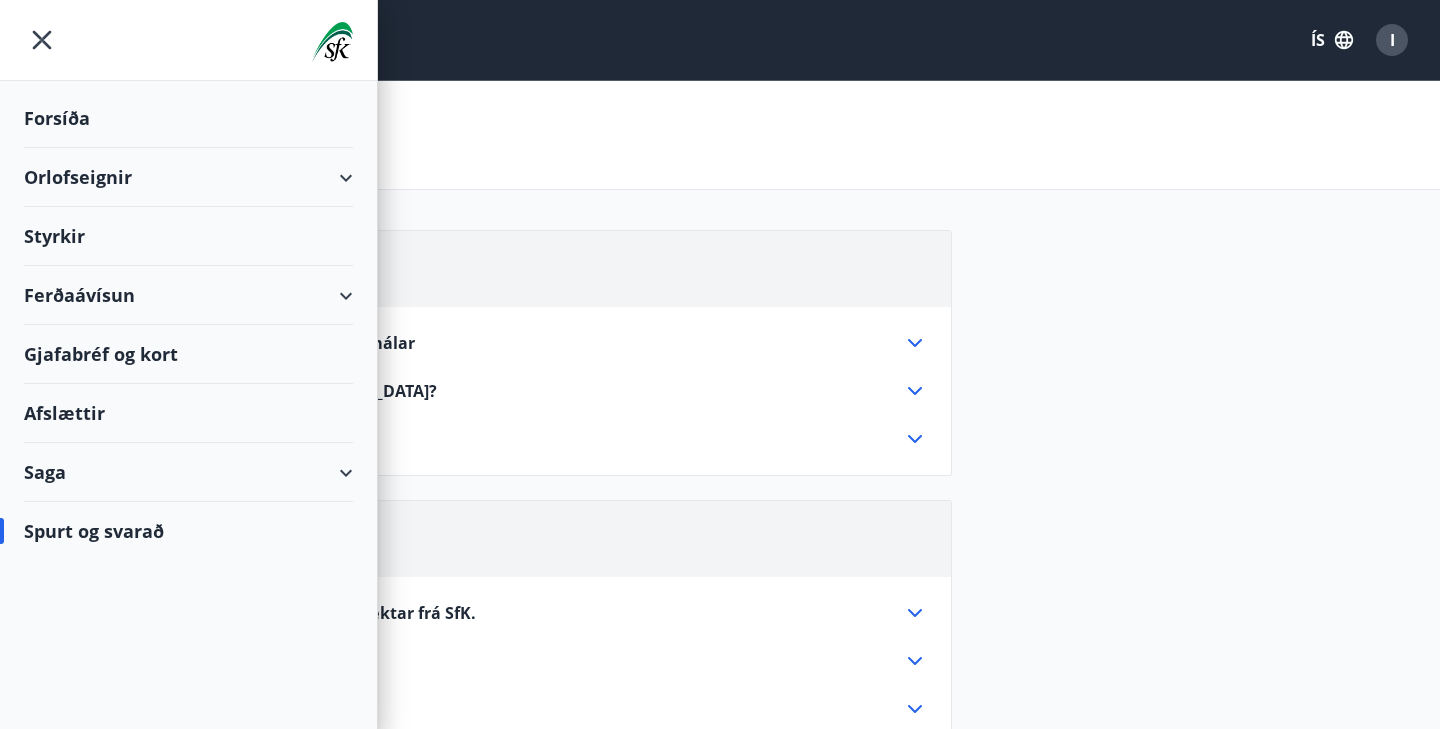 click on "Styrkir" at bounding box center [188, 118] 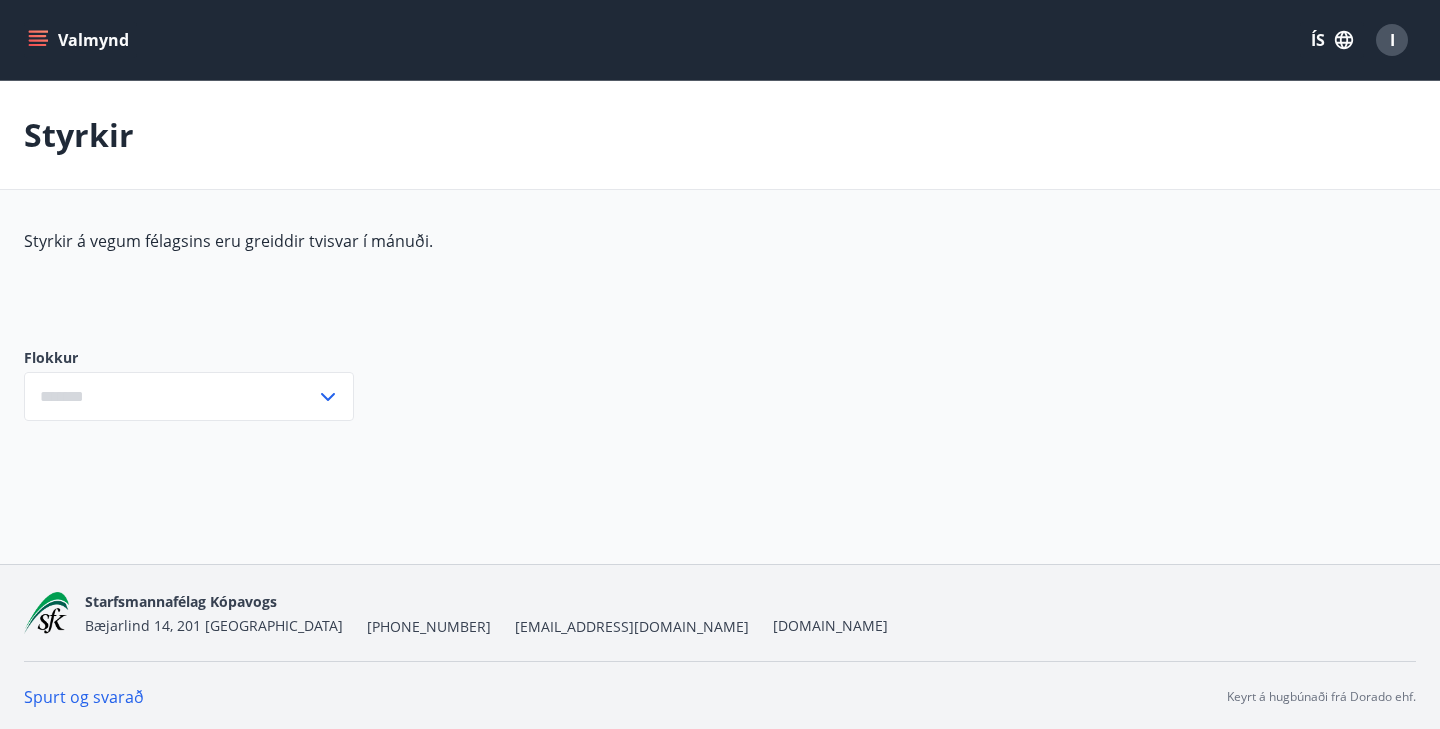 type on "***" 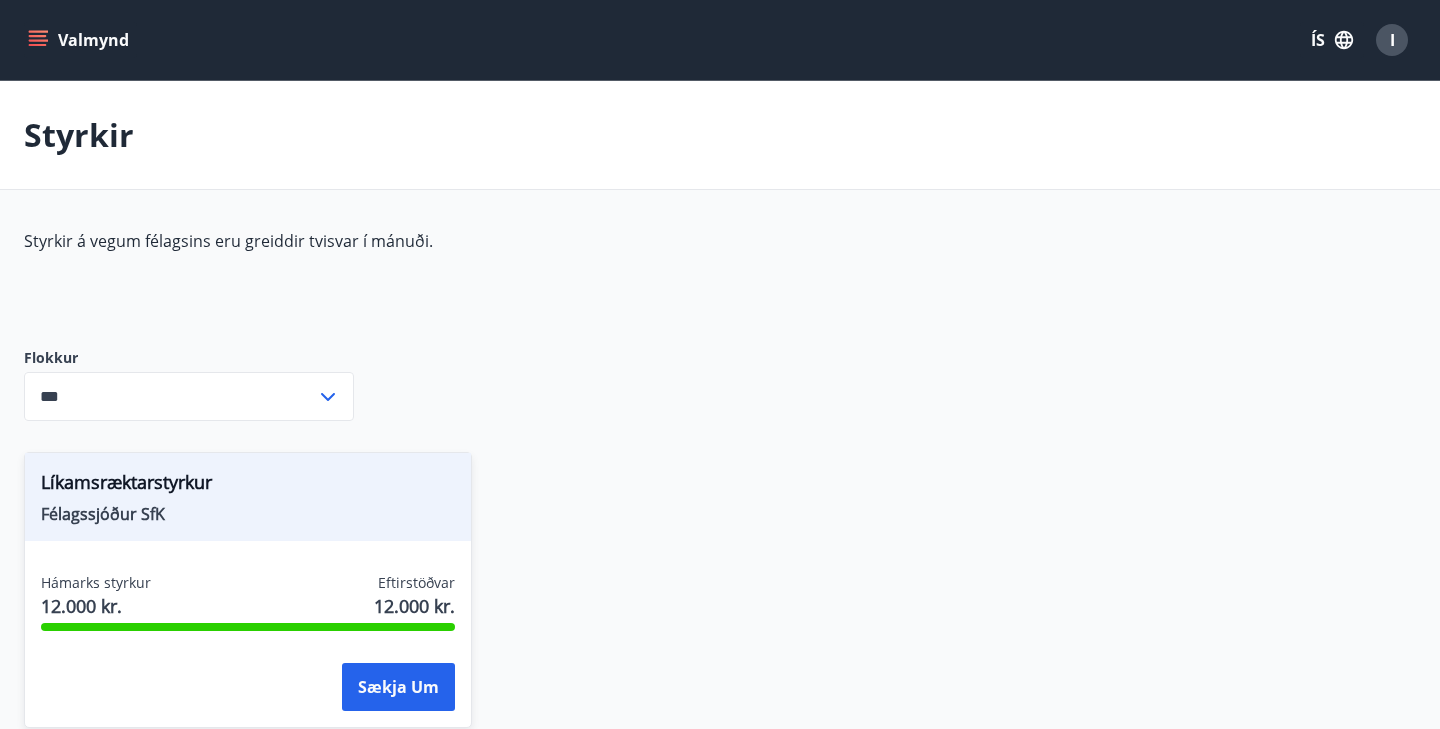 scroll, scrollTop: 0, scrollLeft: 0, axis: both 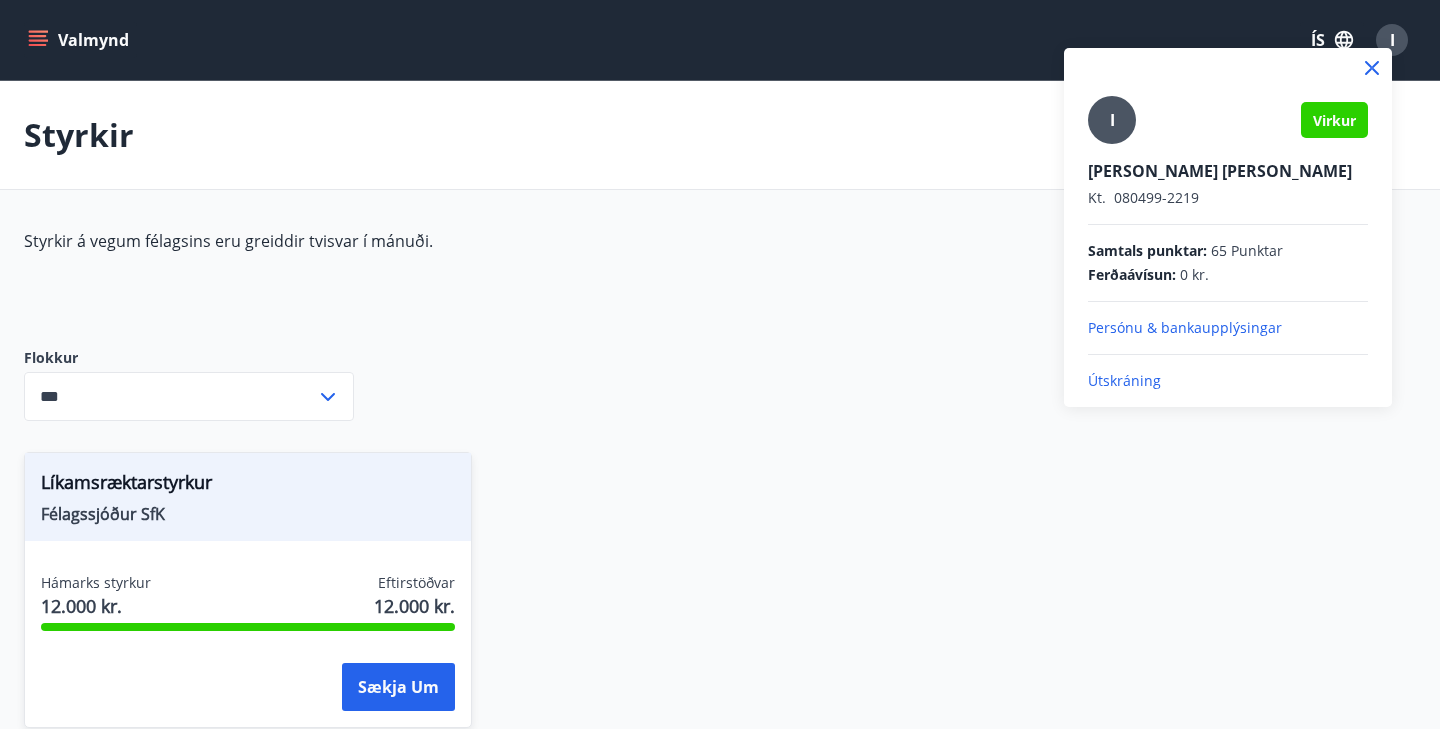click on "Útskráning" at bounding box center (1228, 381) 